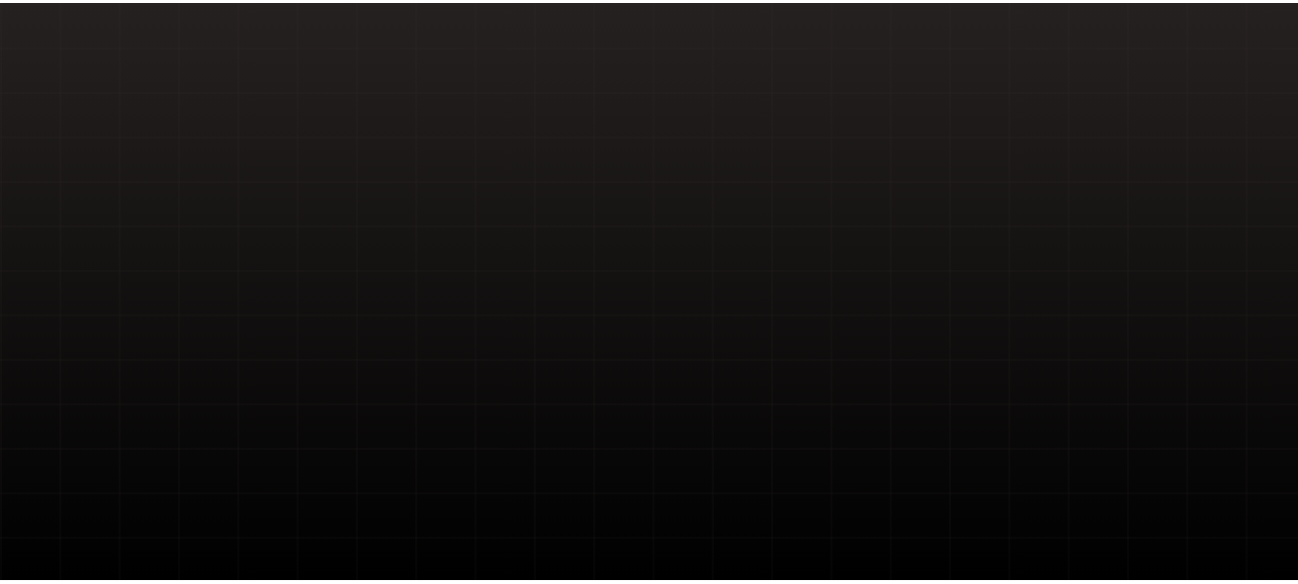 scroll, scrollTop: 0, scrollLeft: 0, axis: both 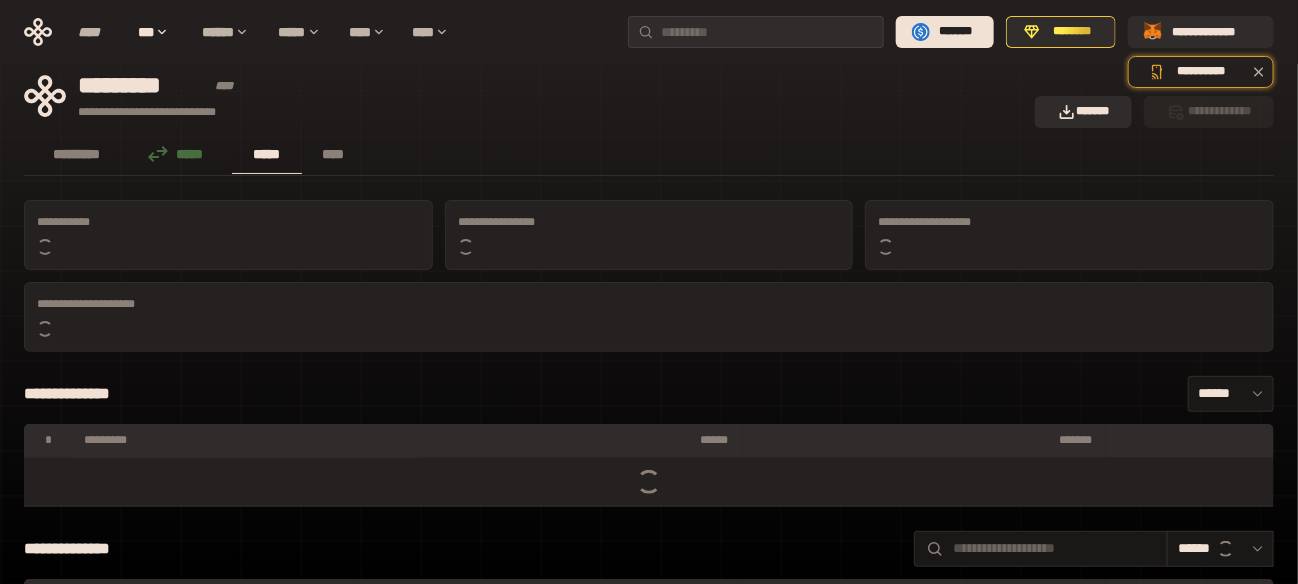 click on "**********" at bounding box center (523, 96) 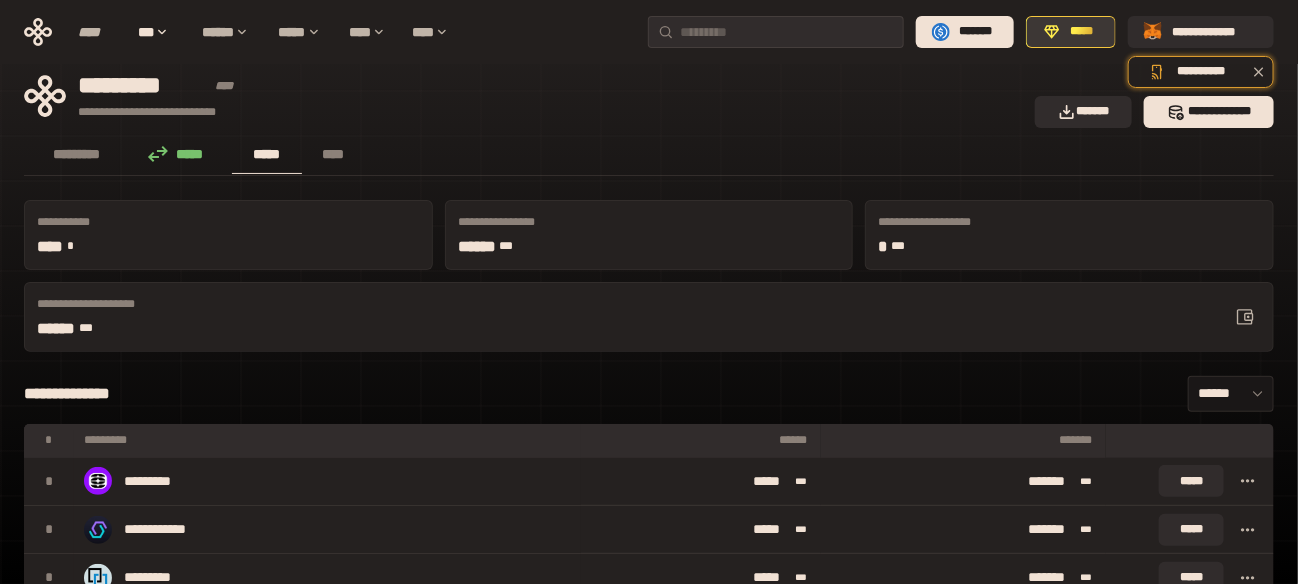 click on "*****" at bounding box center (1082, 32) 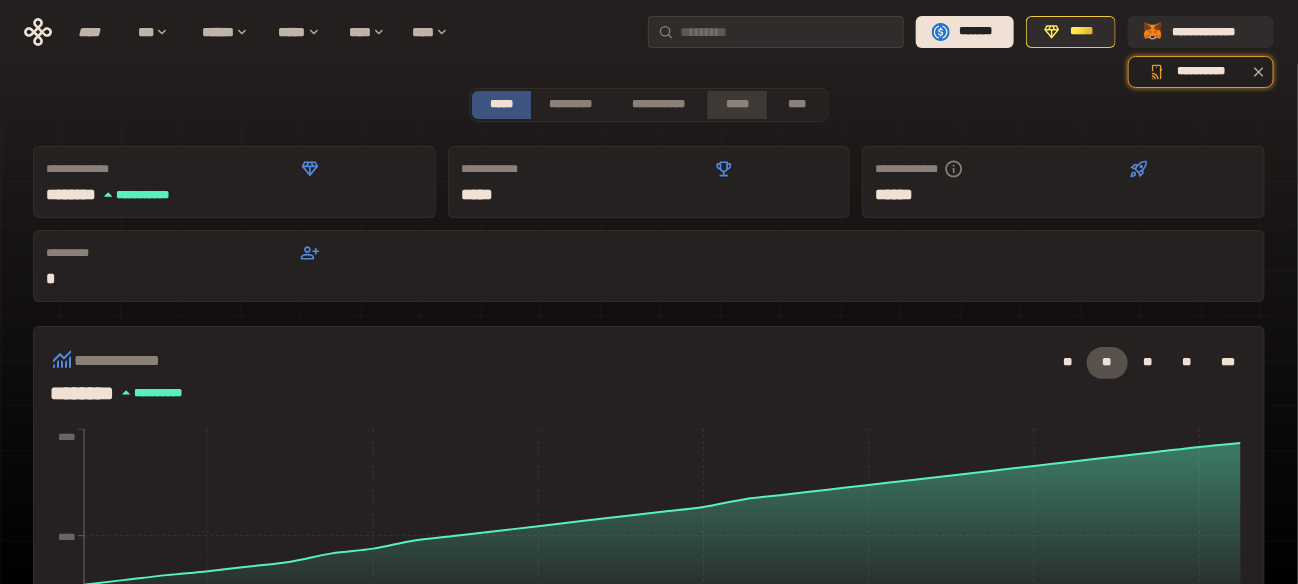 click on "*****" at bounding box center [737, 105] 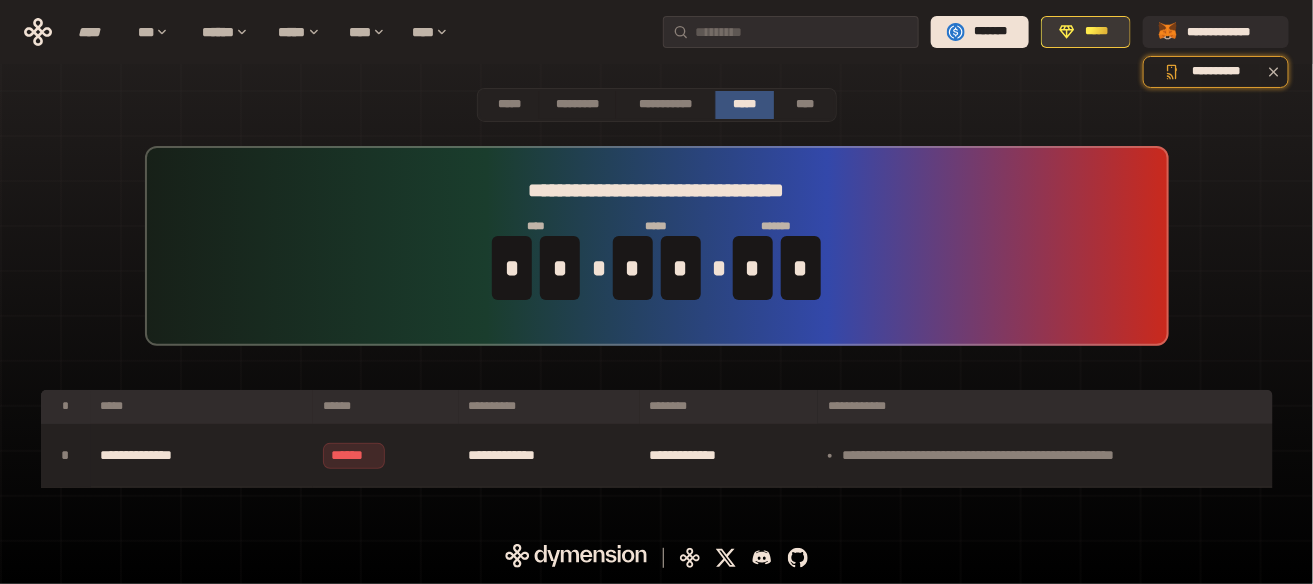 click 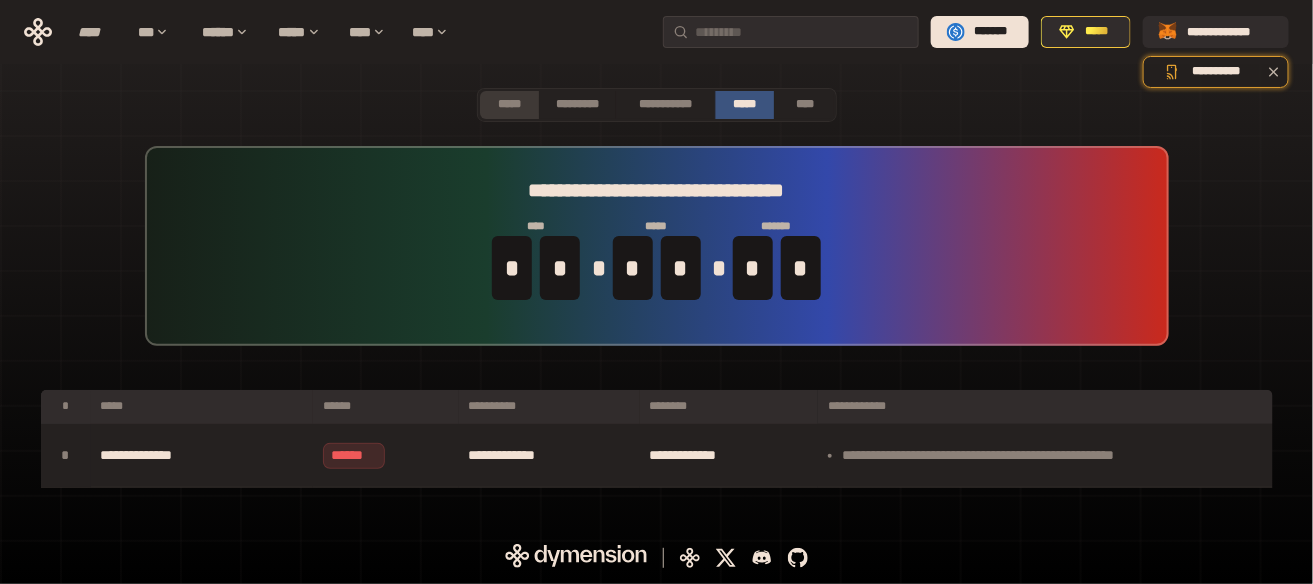 click on "*****" at bounding box center (509, 105) 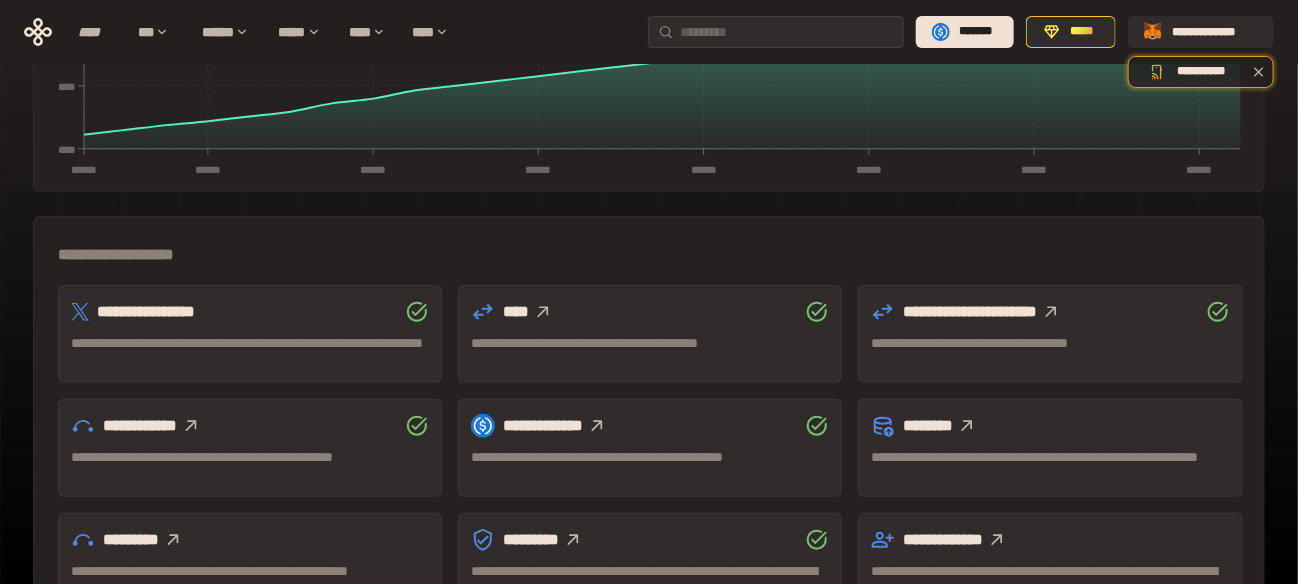 scroll, scrollTop: 418, scrollLeft: 0, axis: vertical 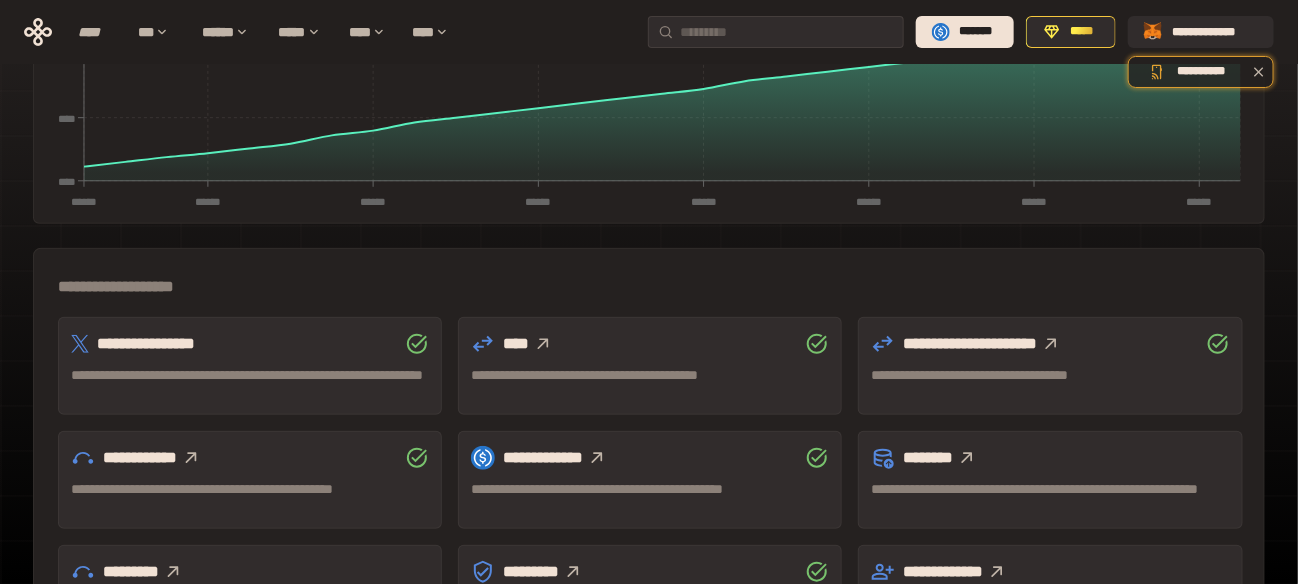 click 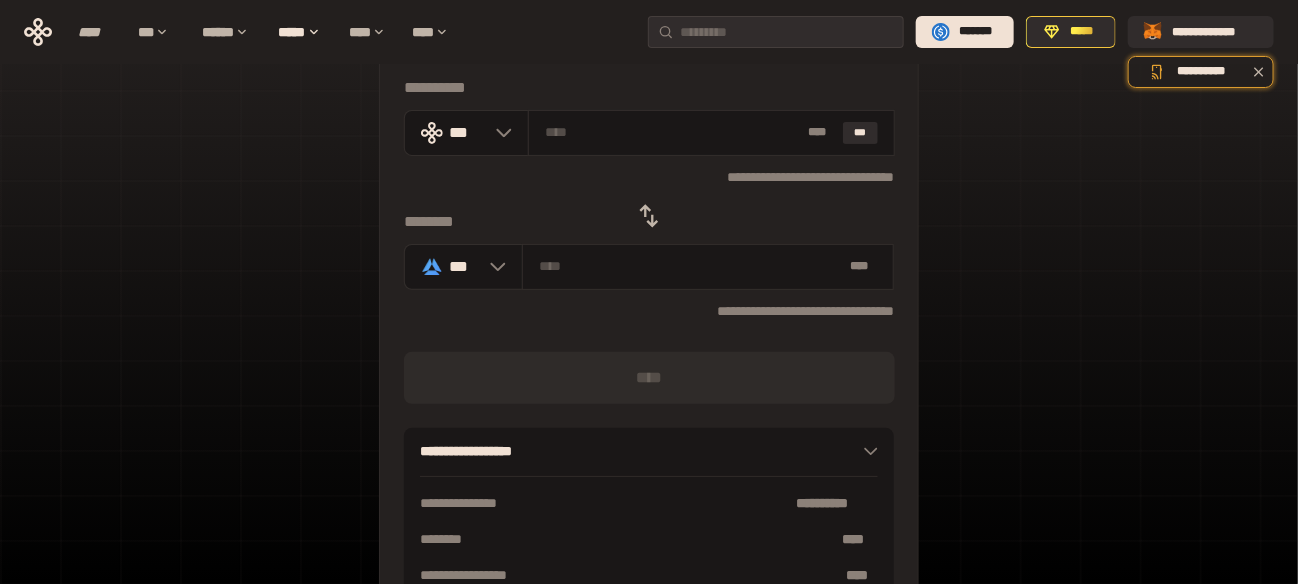 scroll, scrollTop: 0, scrollLeft: 0, axis: both 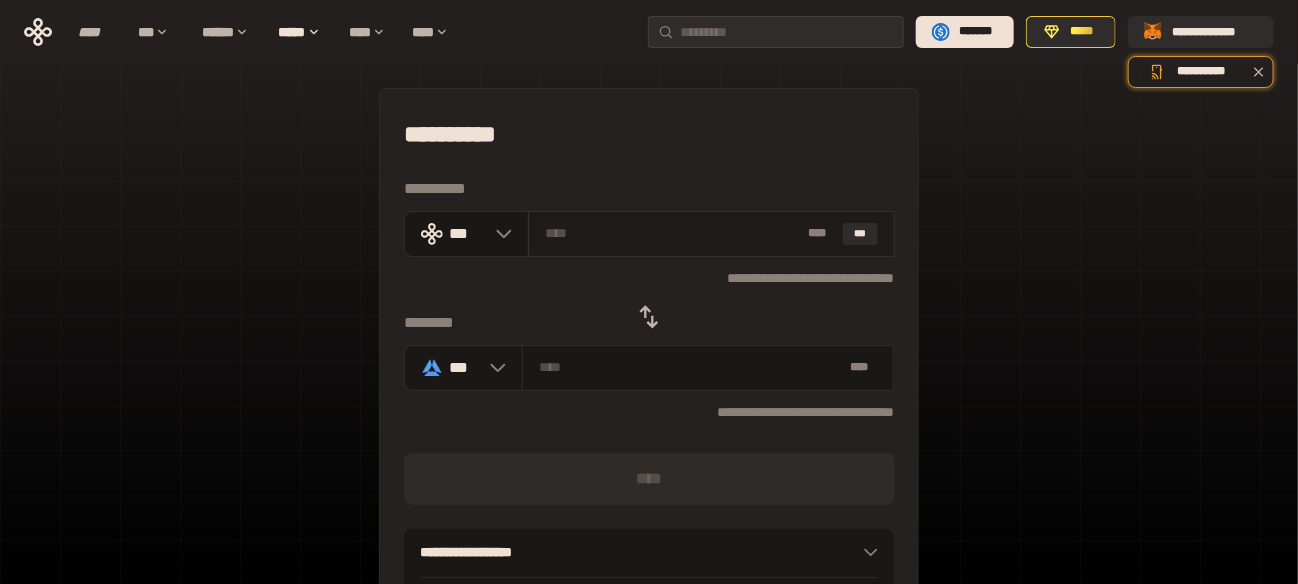 click at bounding box center [672, 233] 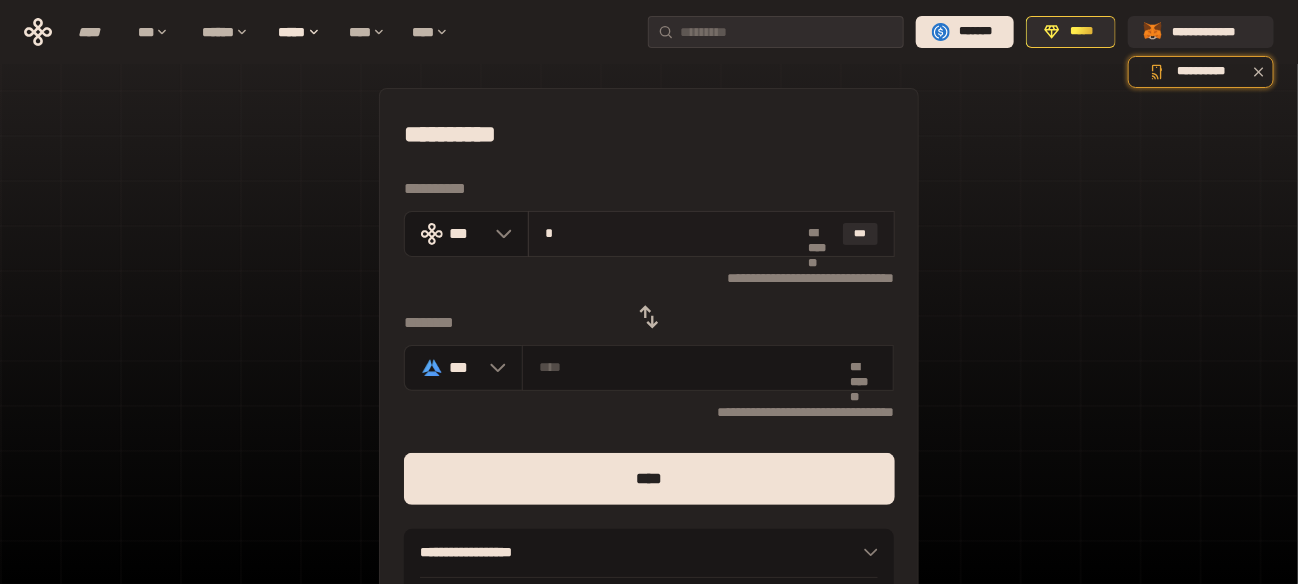 type on "*" 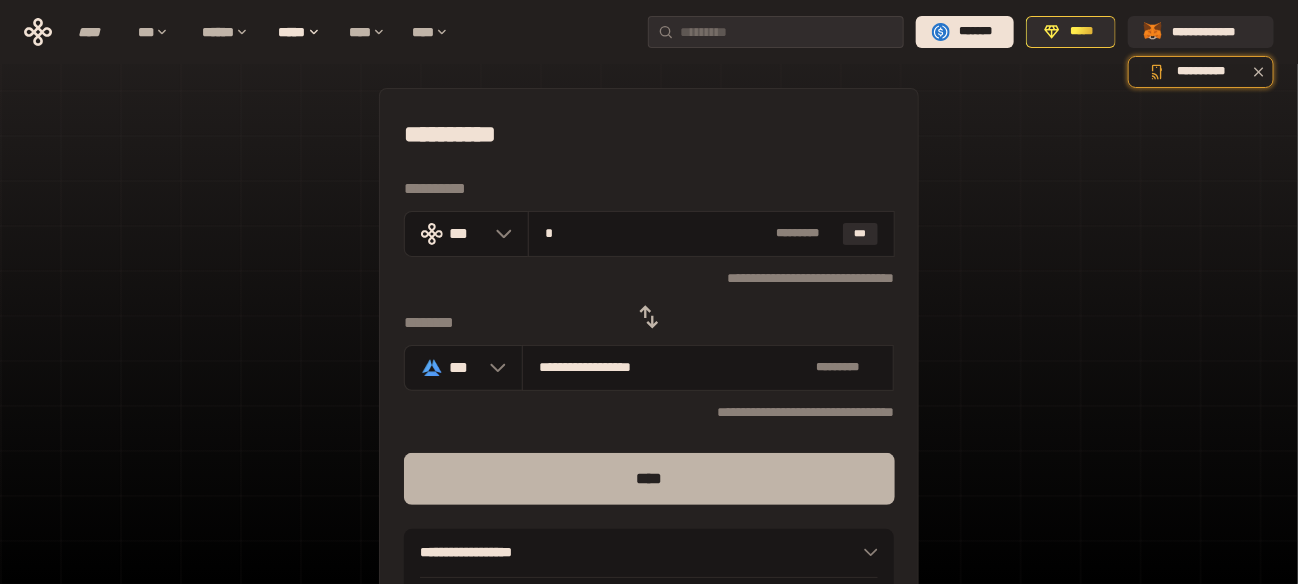 type on "*" 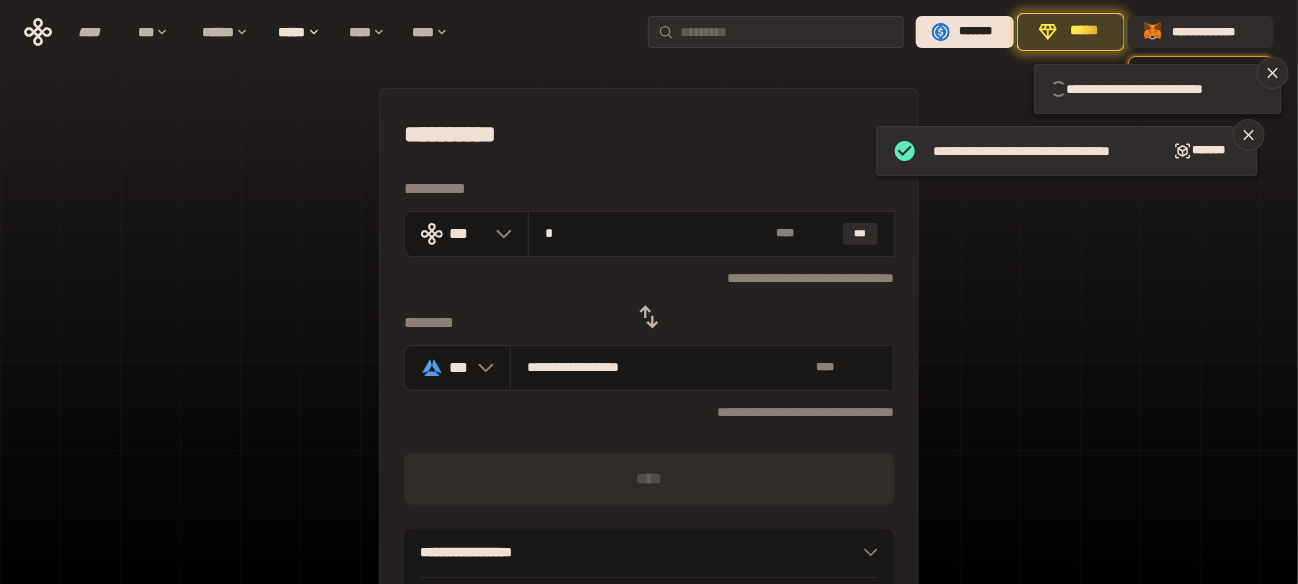 type 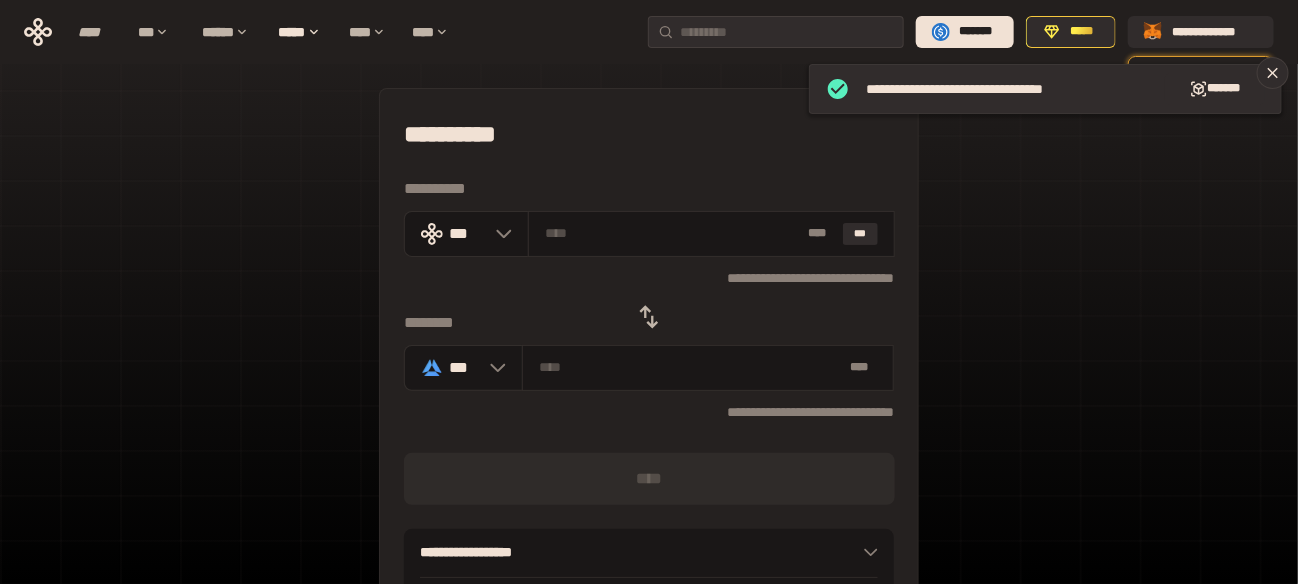 click 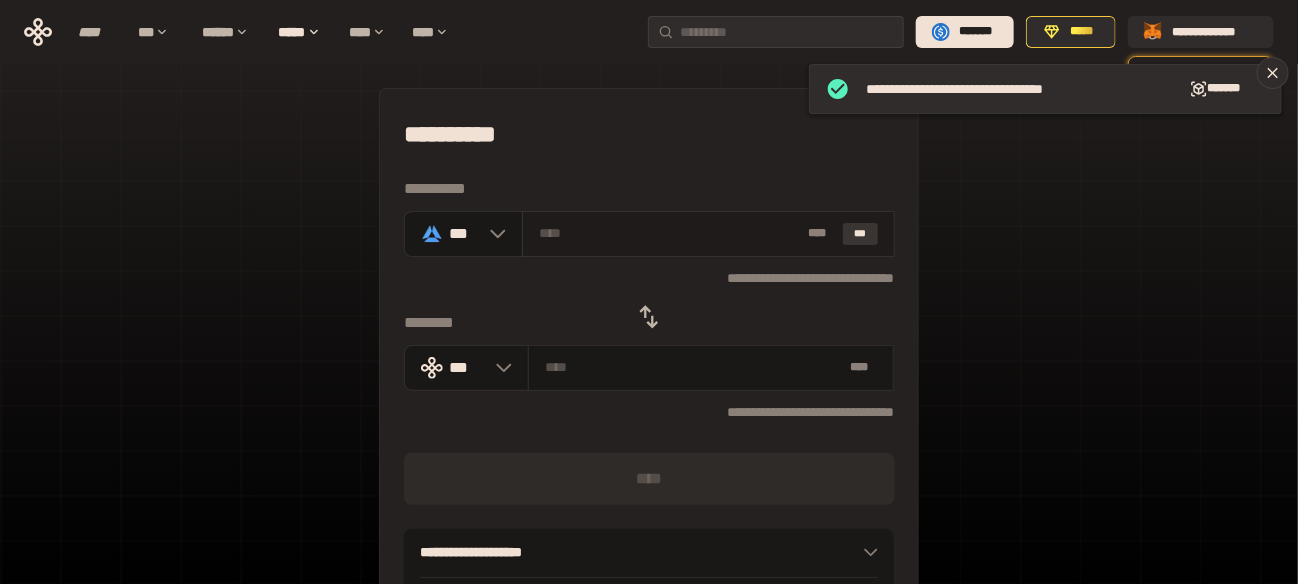 click on "***" at bounding box center [861, 234] 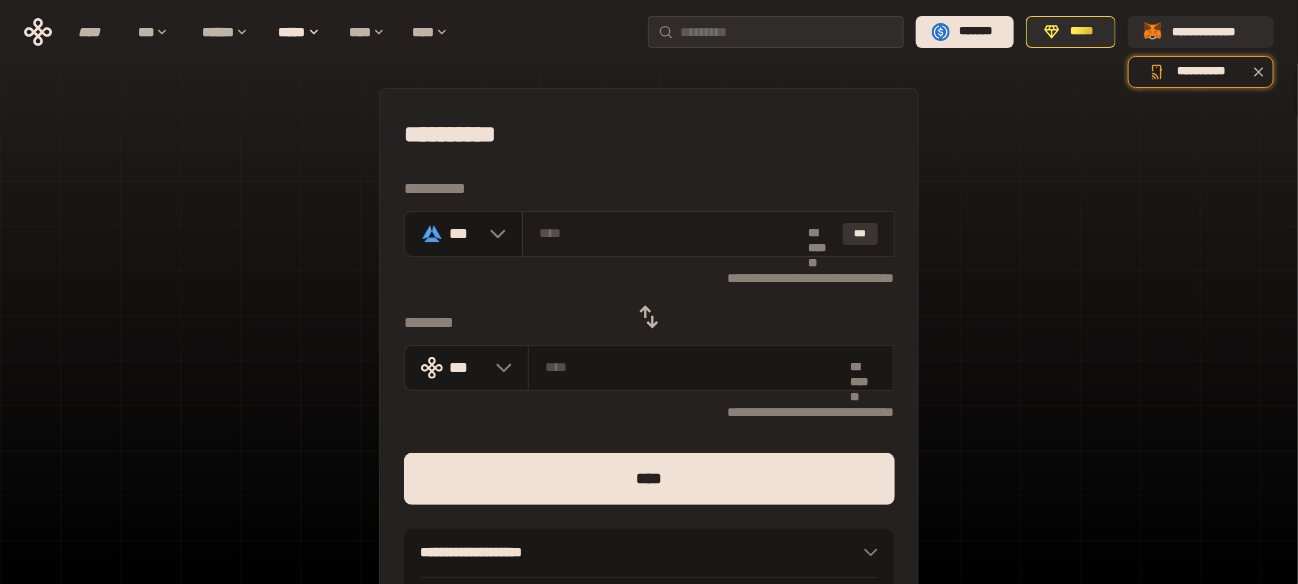 type on "**********" 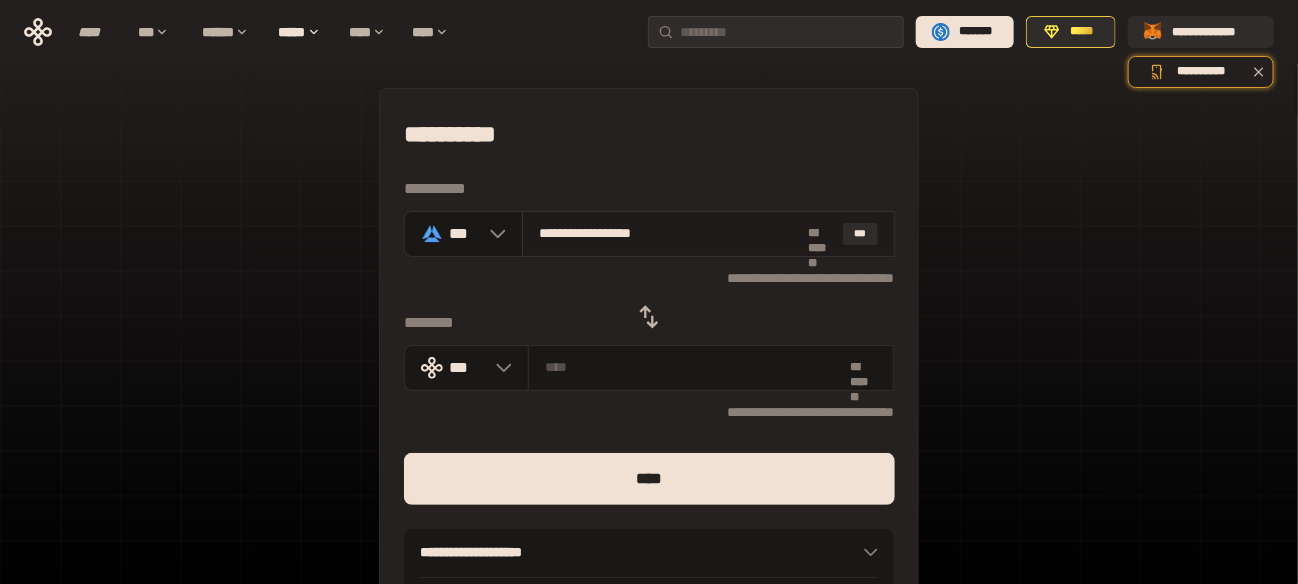 type on "**********" 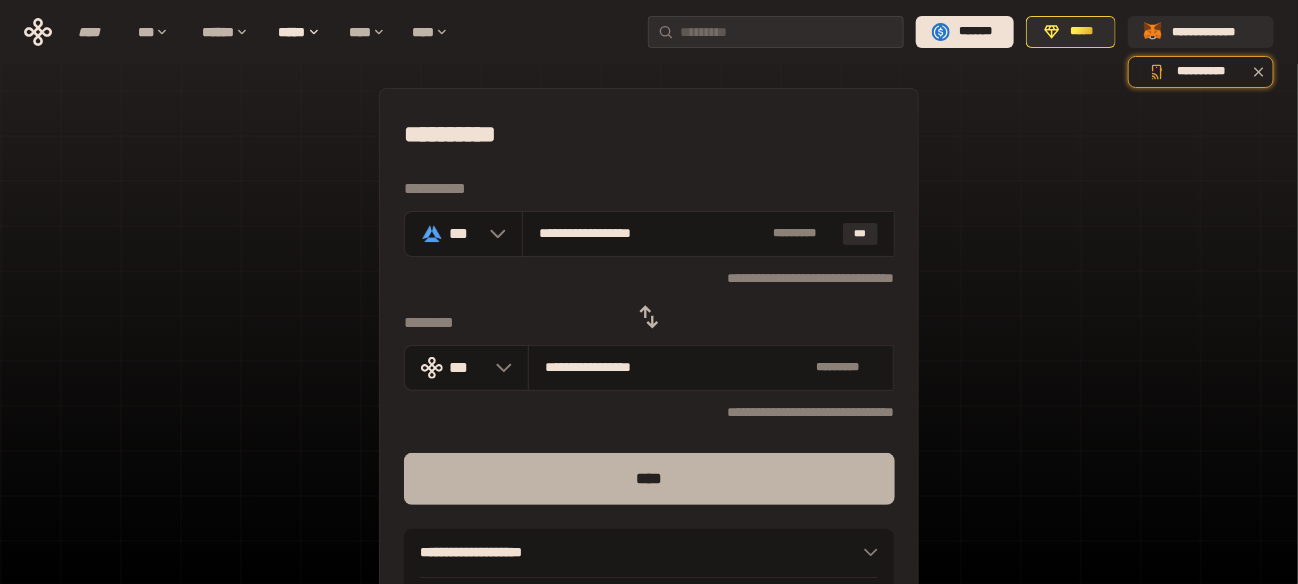 click on "****" at bounding box center [649, 479] 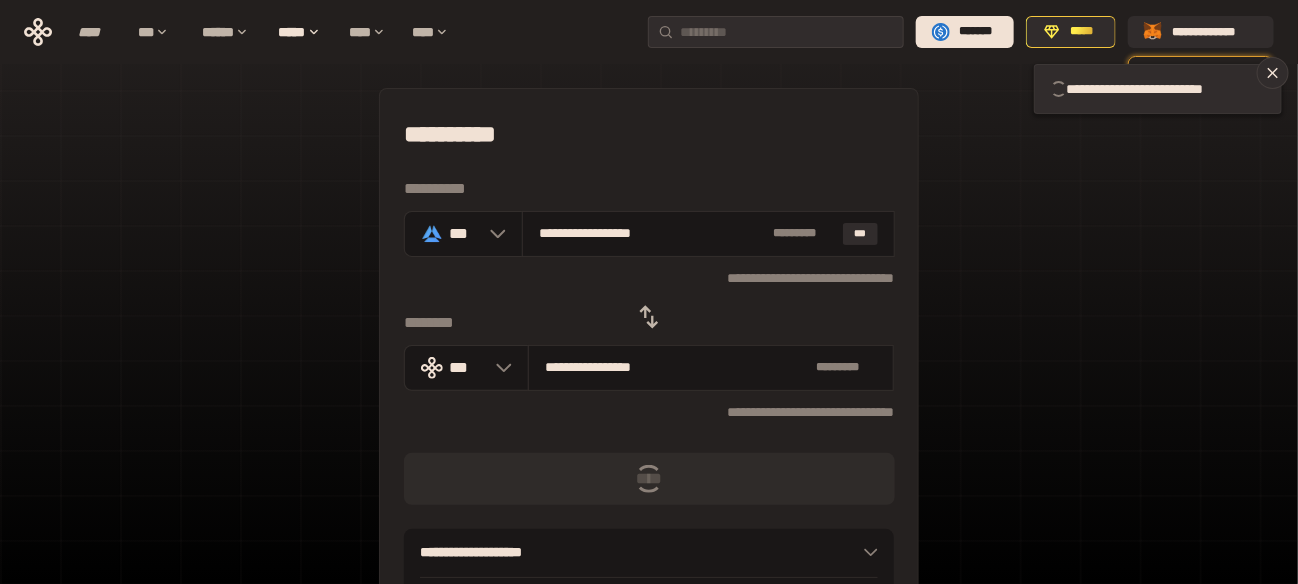type 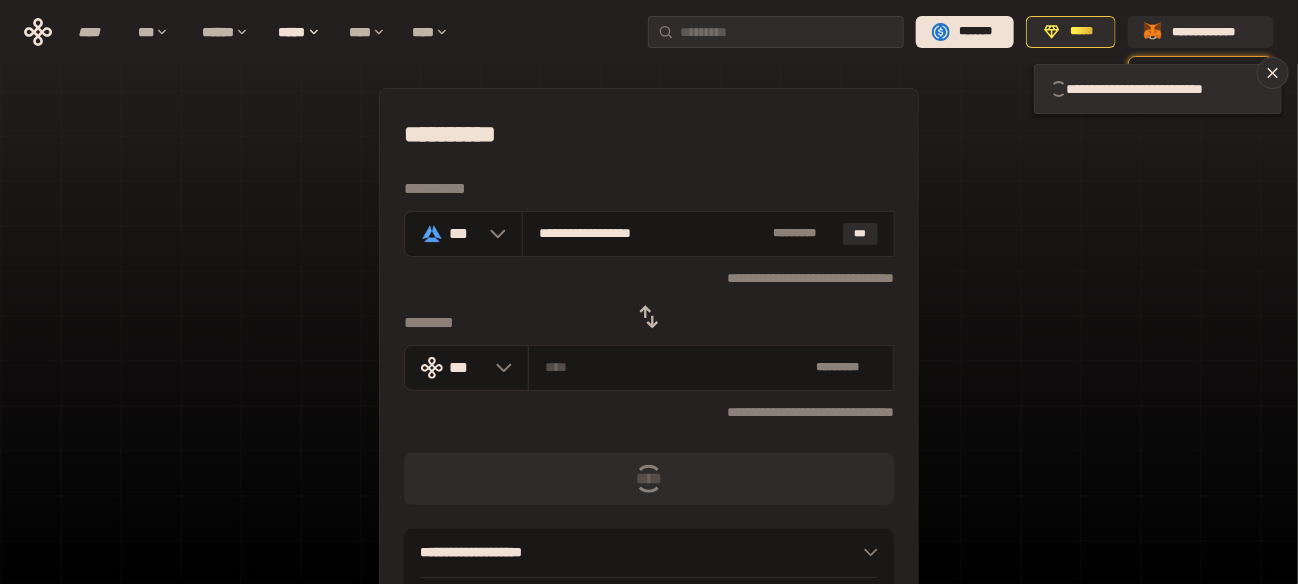 type 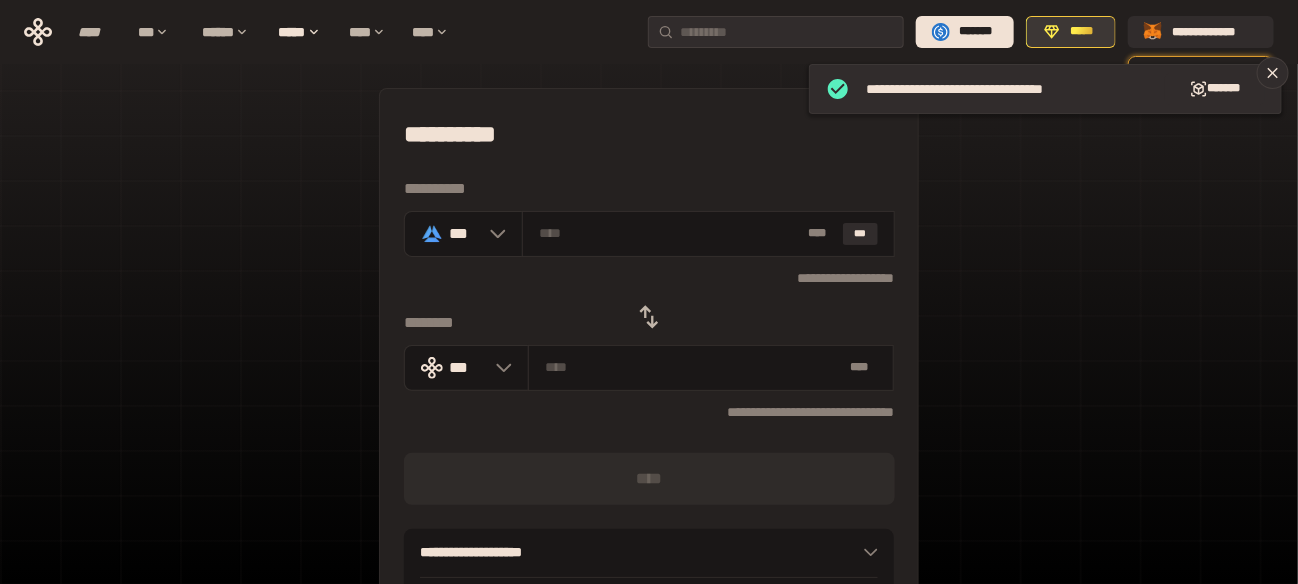 click on "*****" at bounding box center (1071, 32) 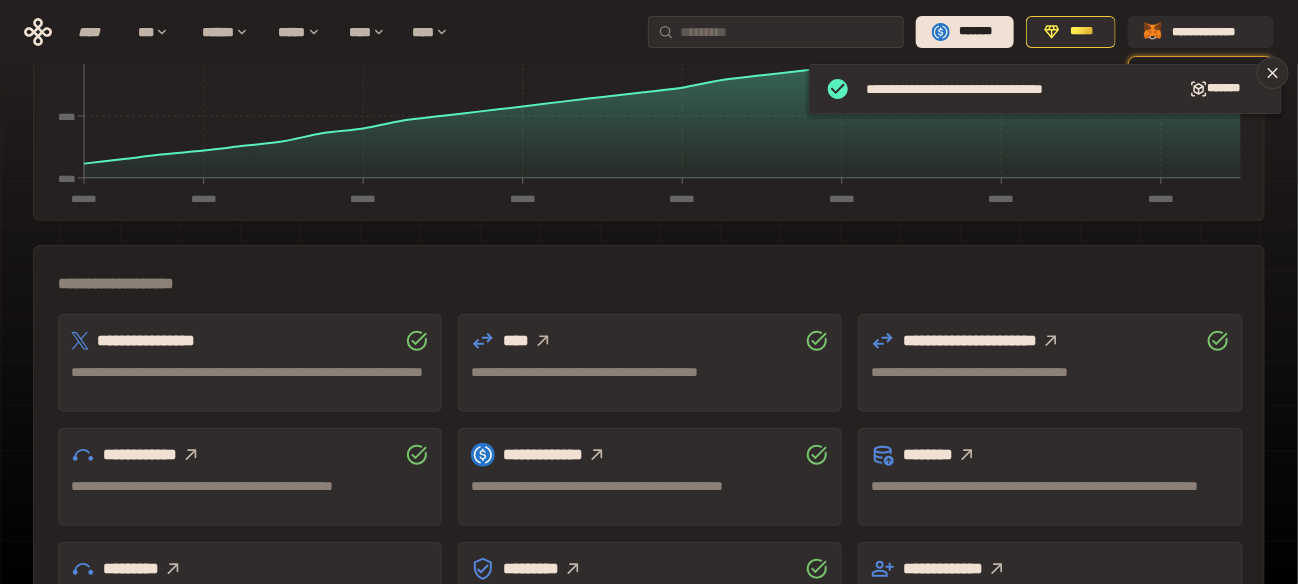 scroll, scrollTop: 499, scrollLeft: 0, axis: vertical 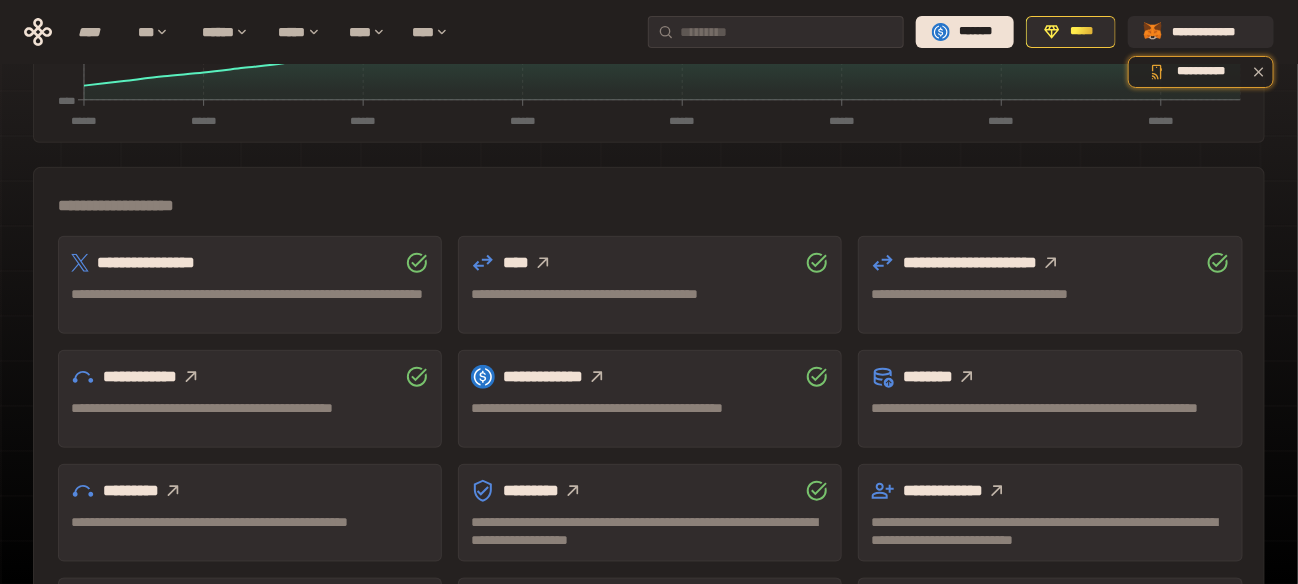 click 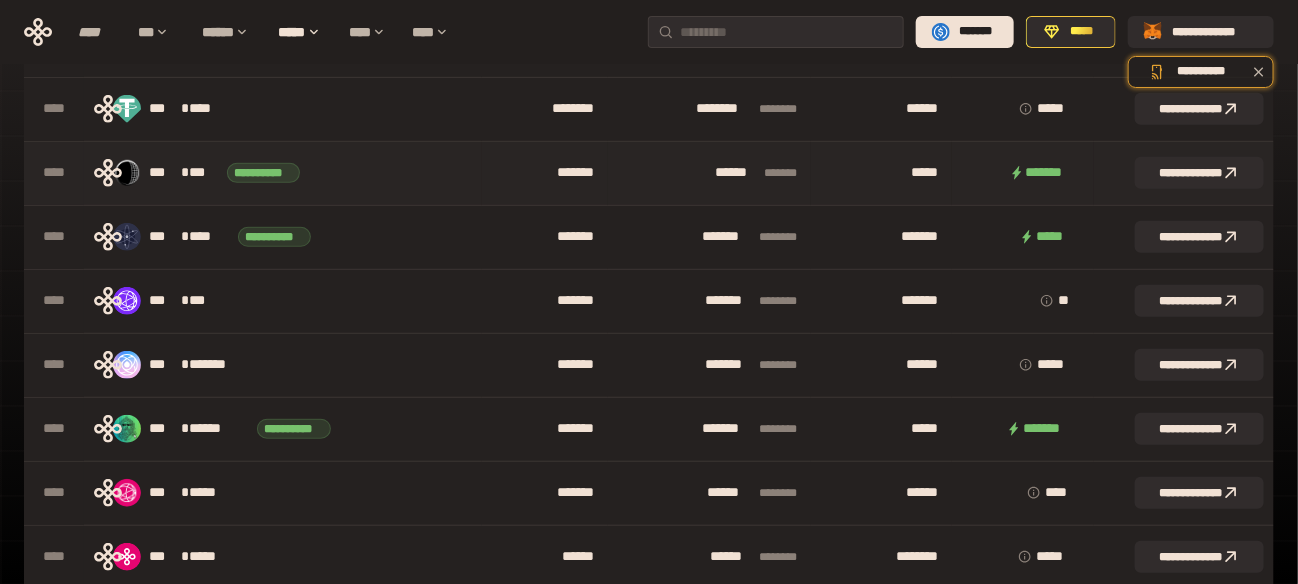 scroll, scrollTop: 300, scrollLeft: 0, axis: vertical 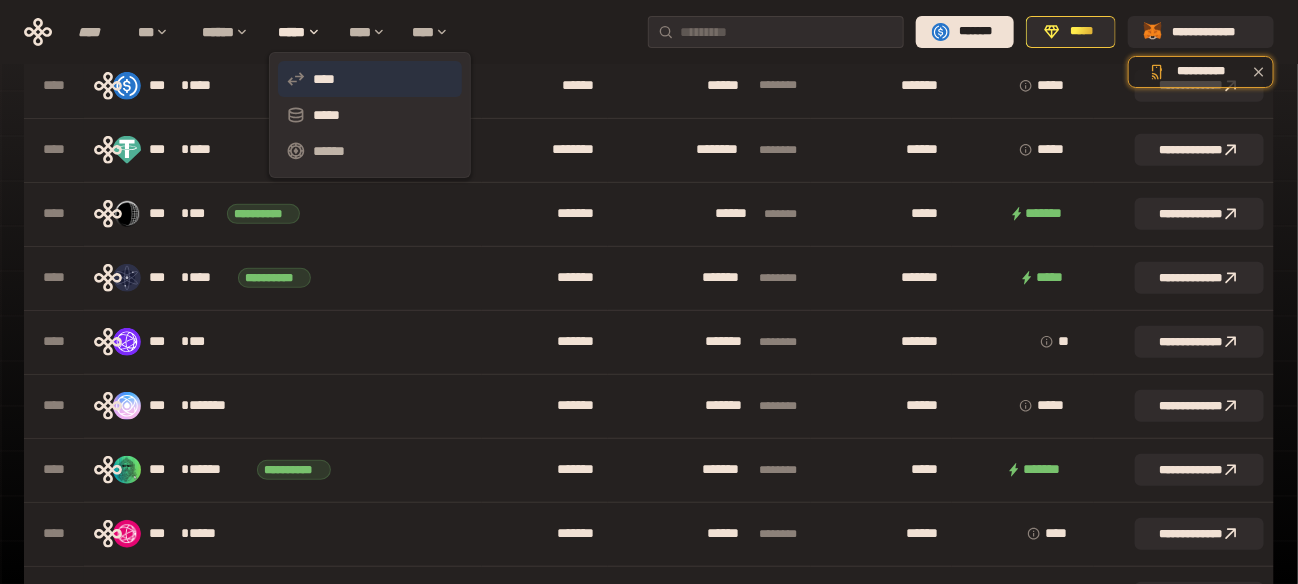 click on "****" at bounding box center [370, 79] 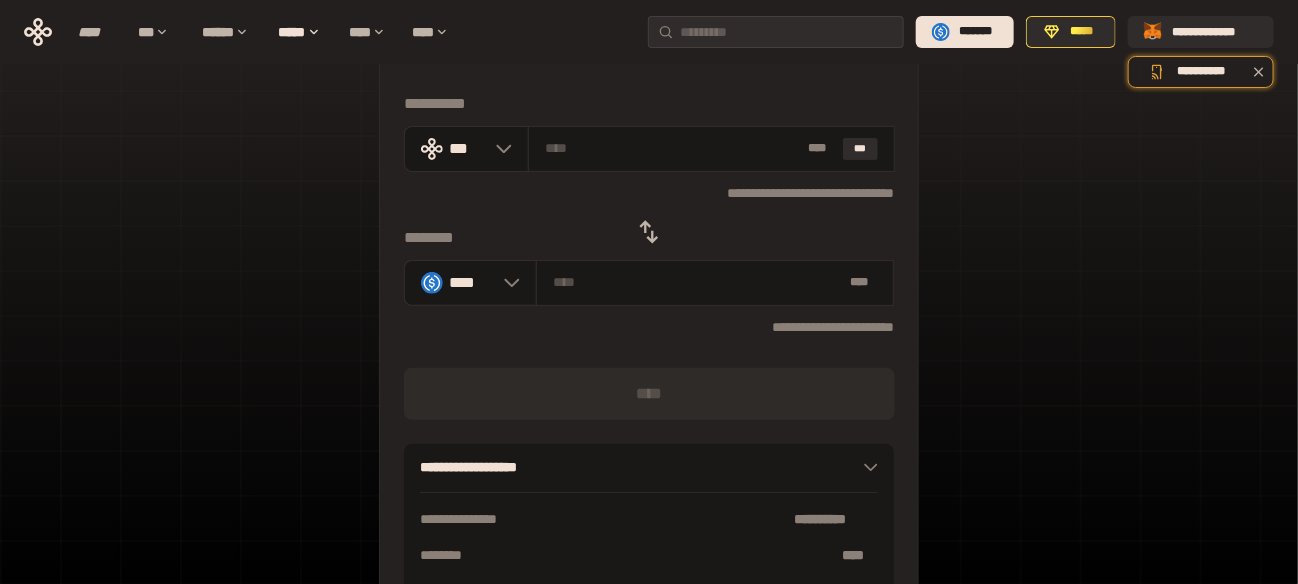 scroll, scrollTop: 0, scrollLeft: 0, axis: both 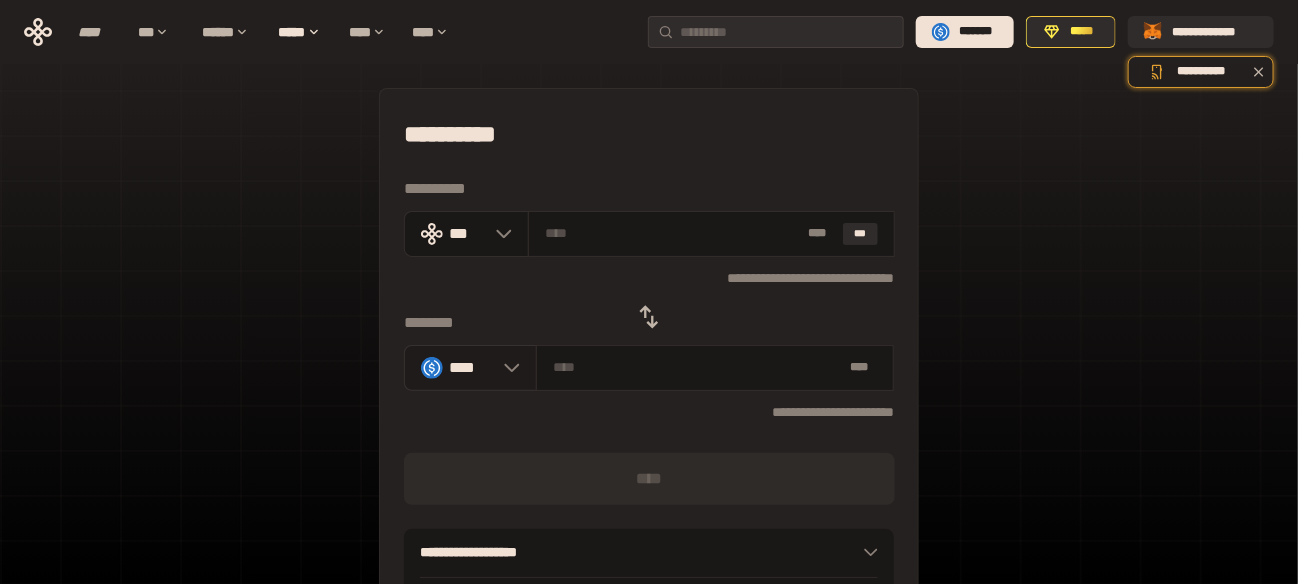 click 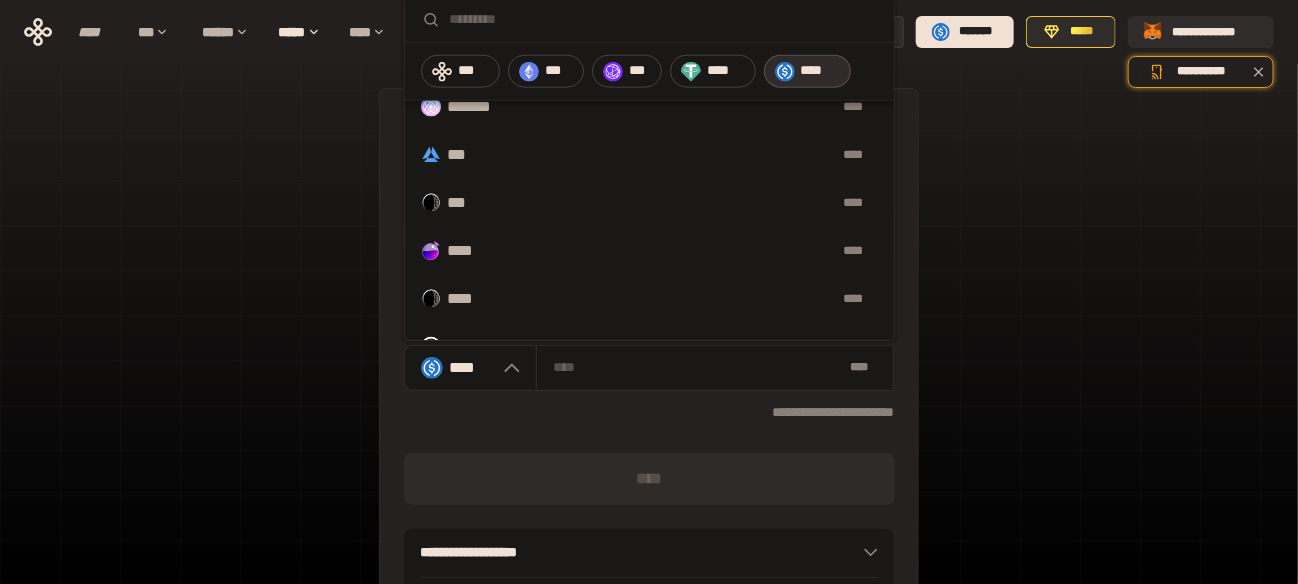 scroll, scrollTop: 899, scrollLeft: 0, axis: vertical 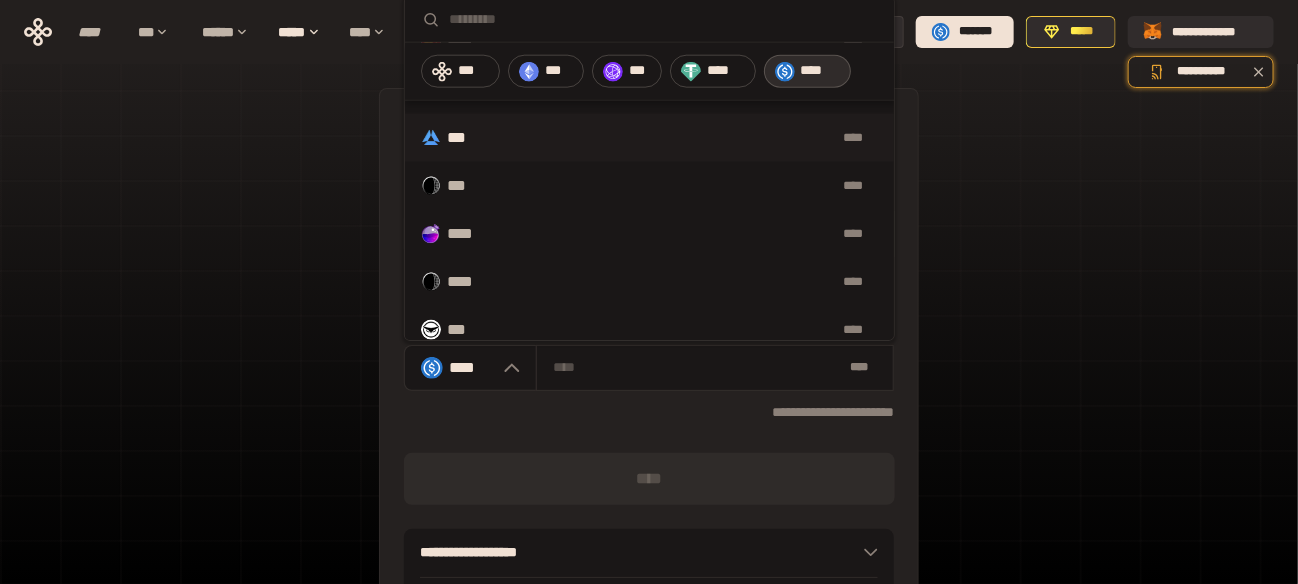 click on "***" at bounding box center (462, 138) 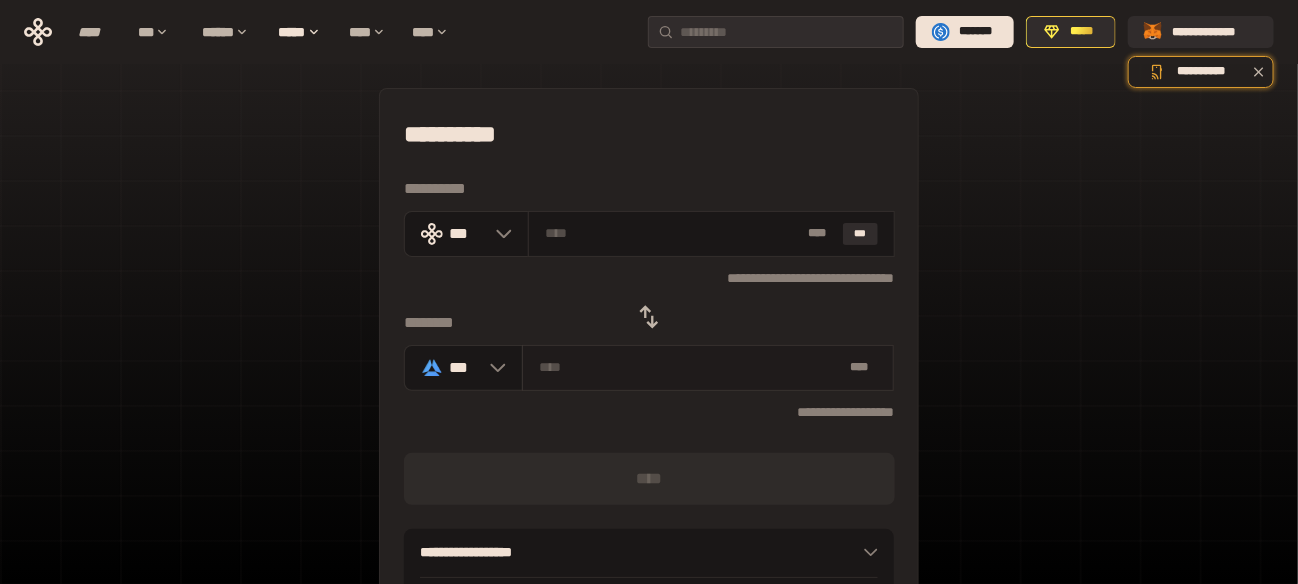 click at bounding box center (690, 367) 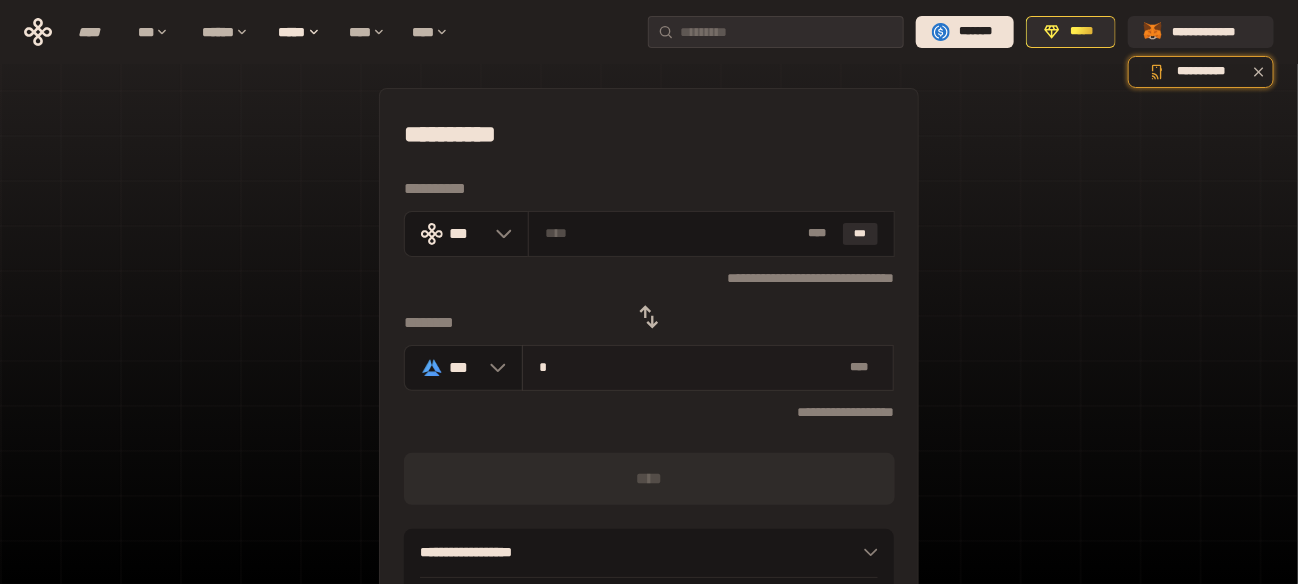 type on "**********" 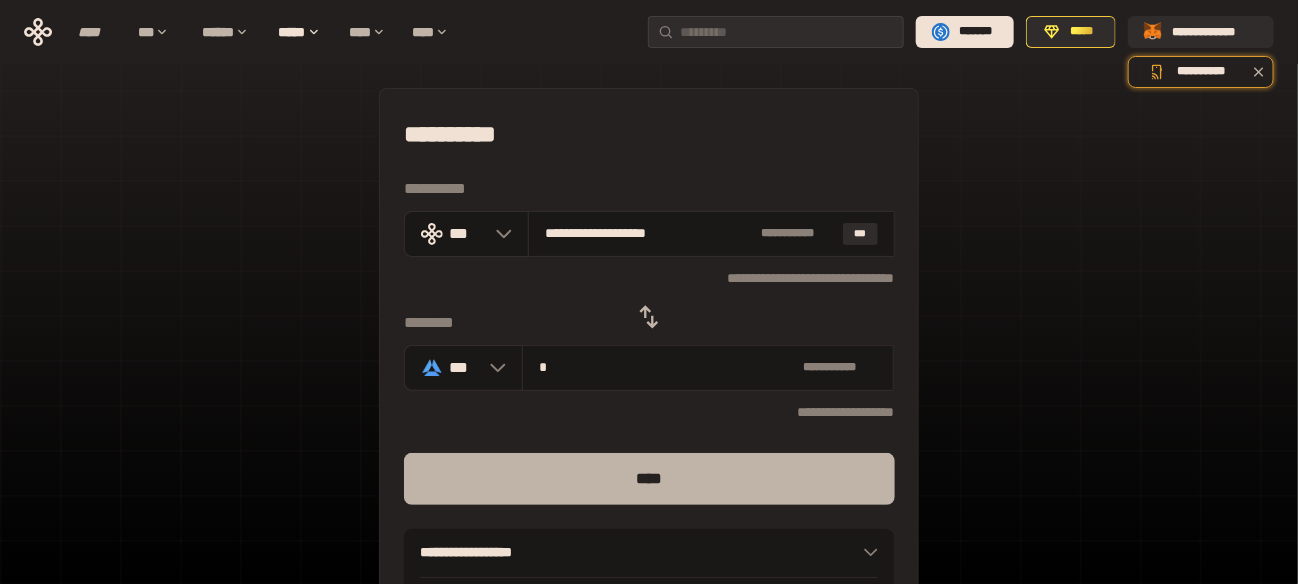 type on "*" 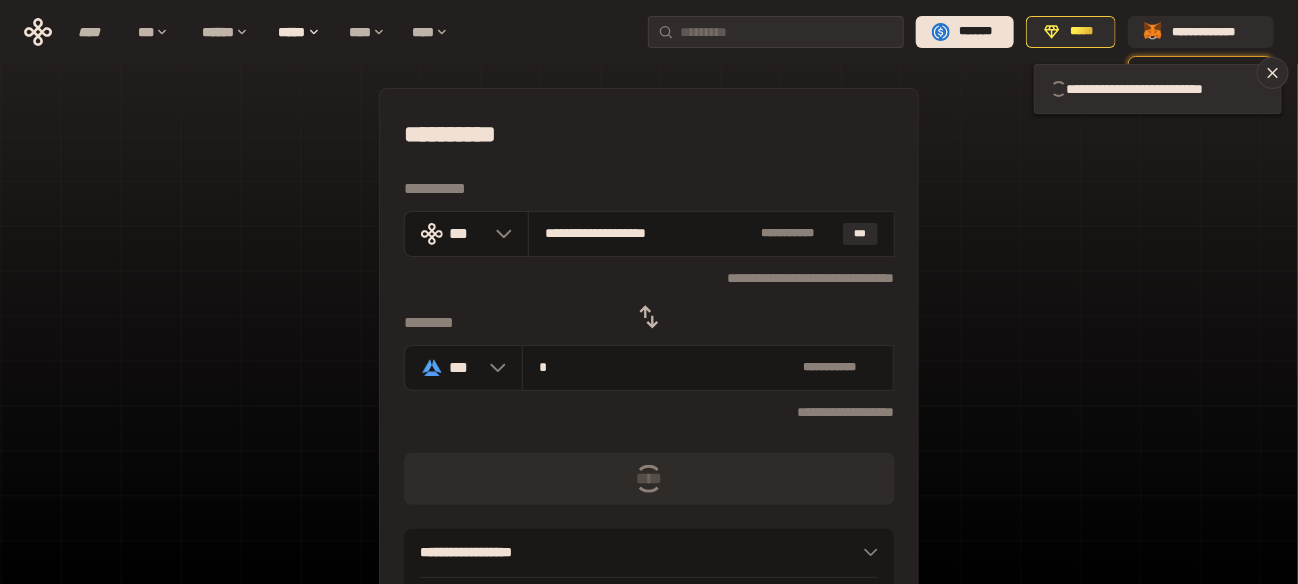 type 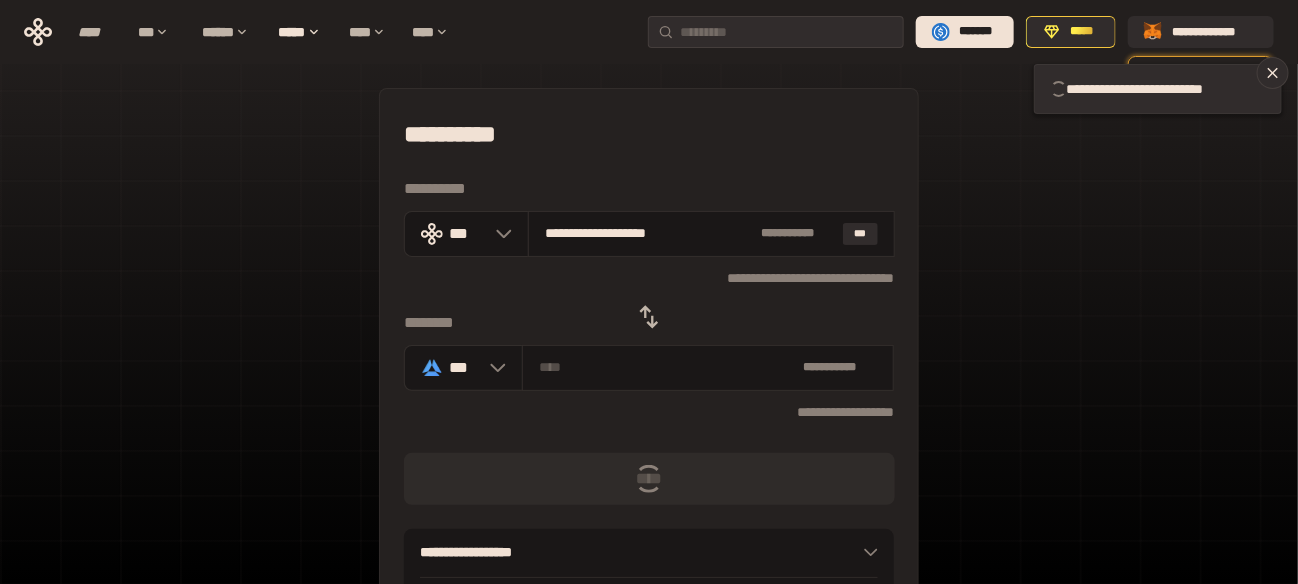 type 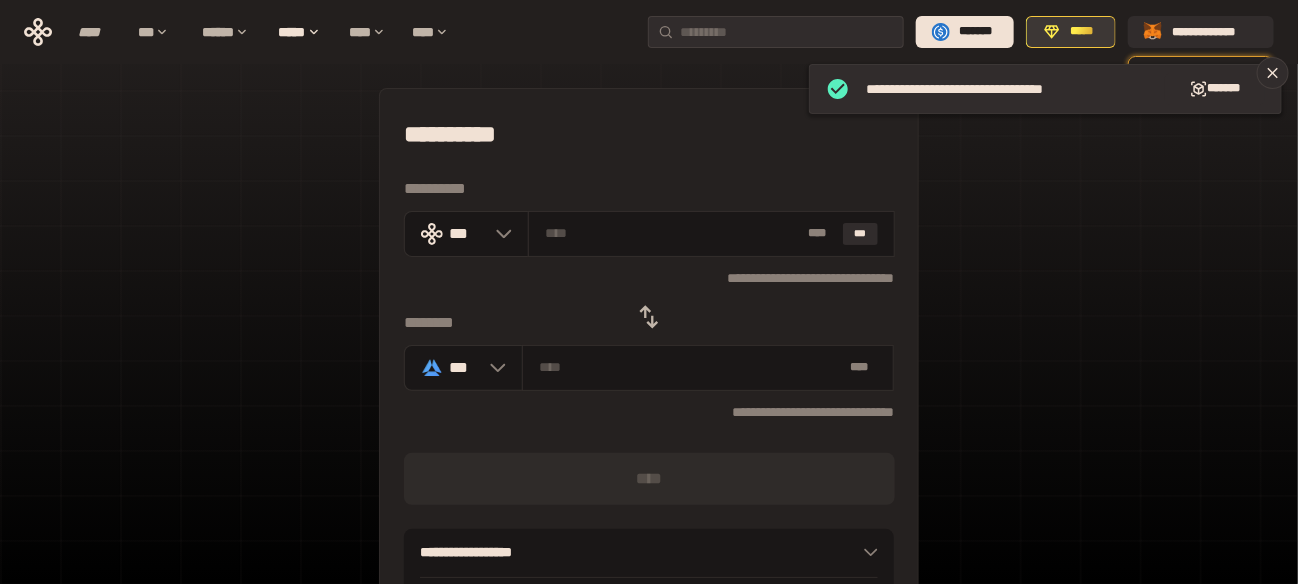 click on "*****" at bounding box center [1082, 32] 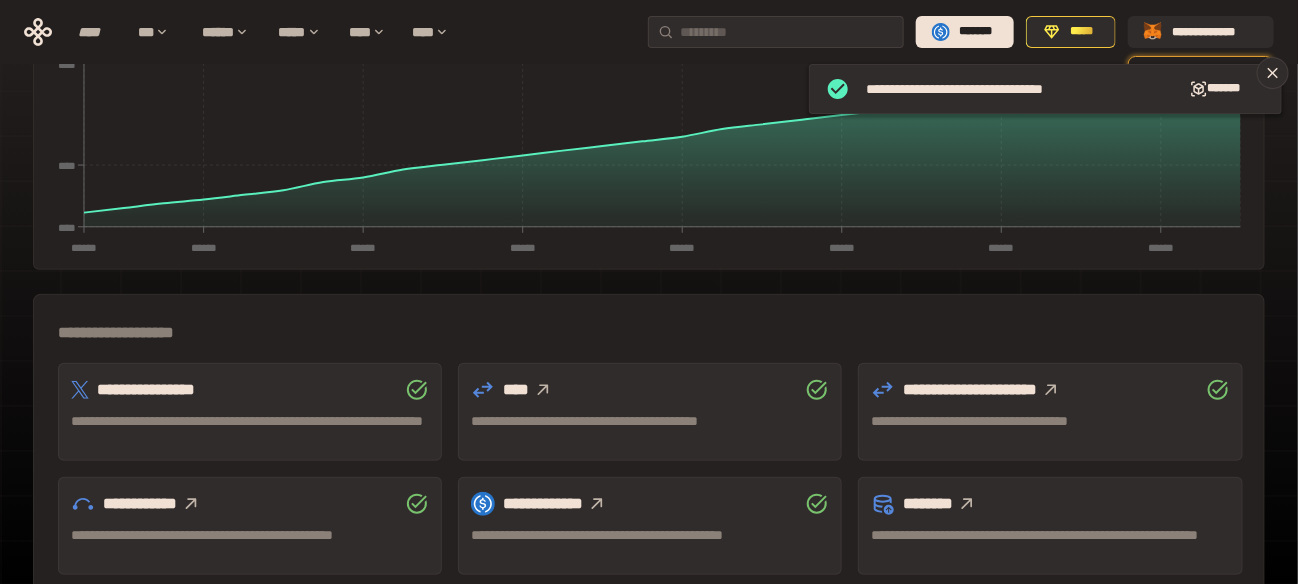 scroll, scrollTop: 400, scrollLeft: 0, axis: vertical 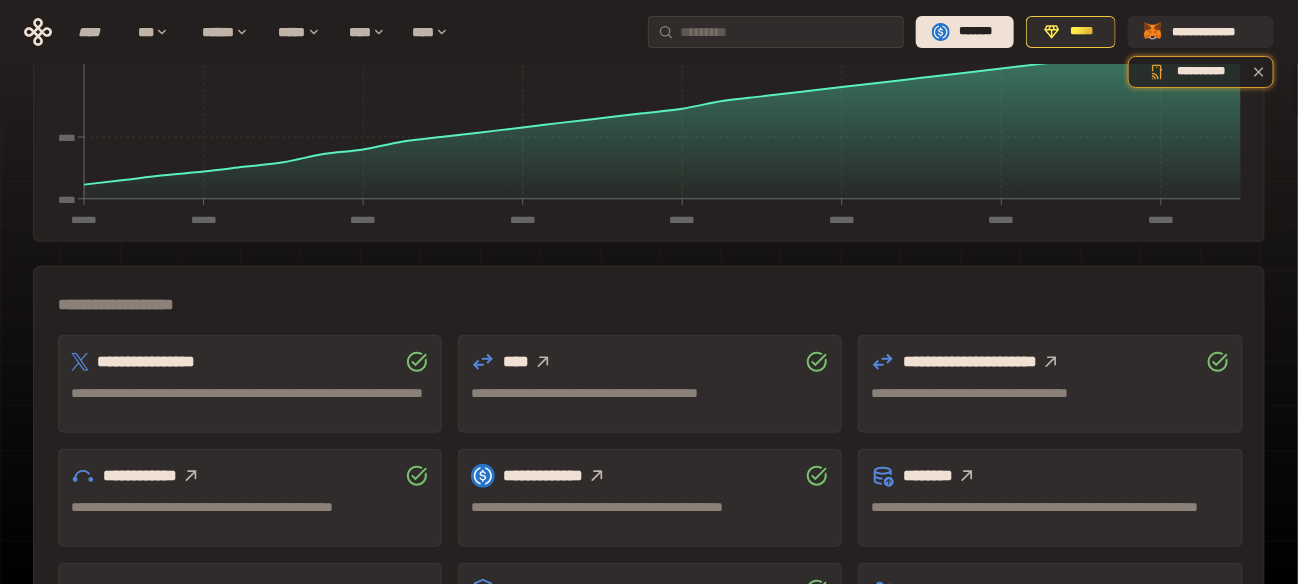 click 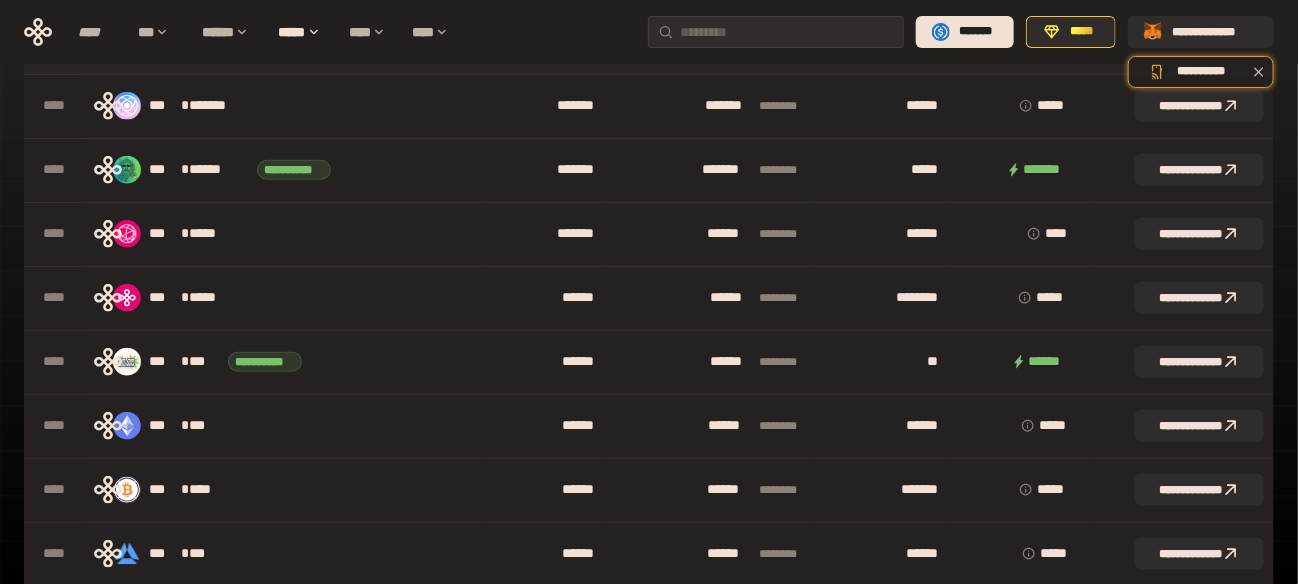 scroll, scrollTop: 700, scrollLeft: 0, axis: vertical 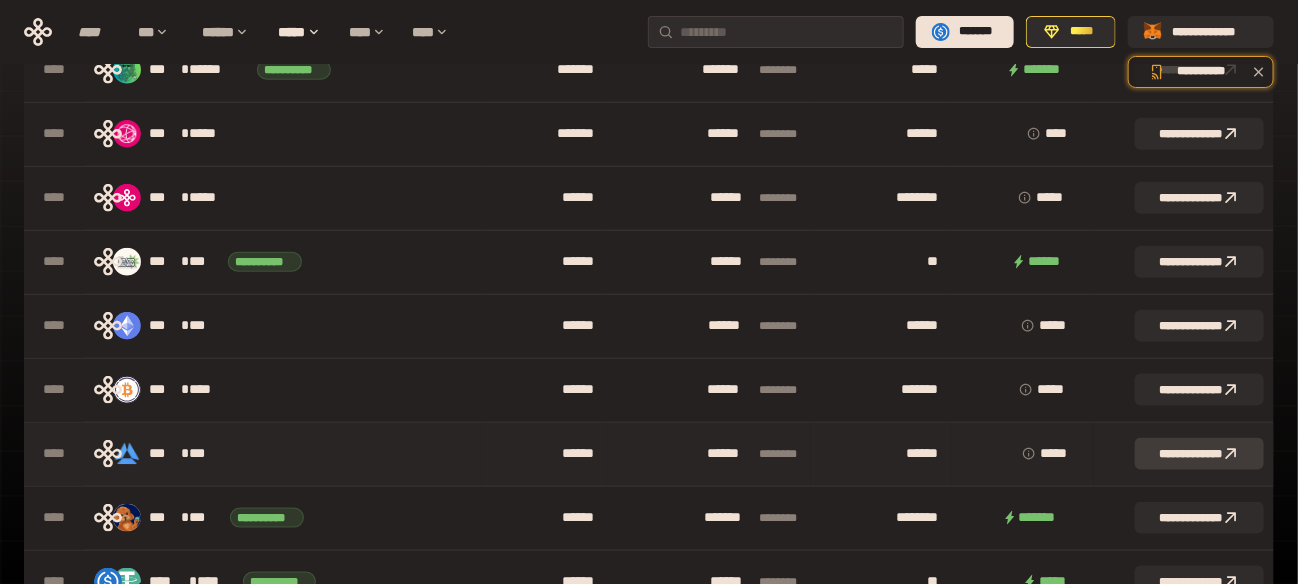 click on "**********" at bounding box center (1199, 454) 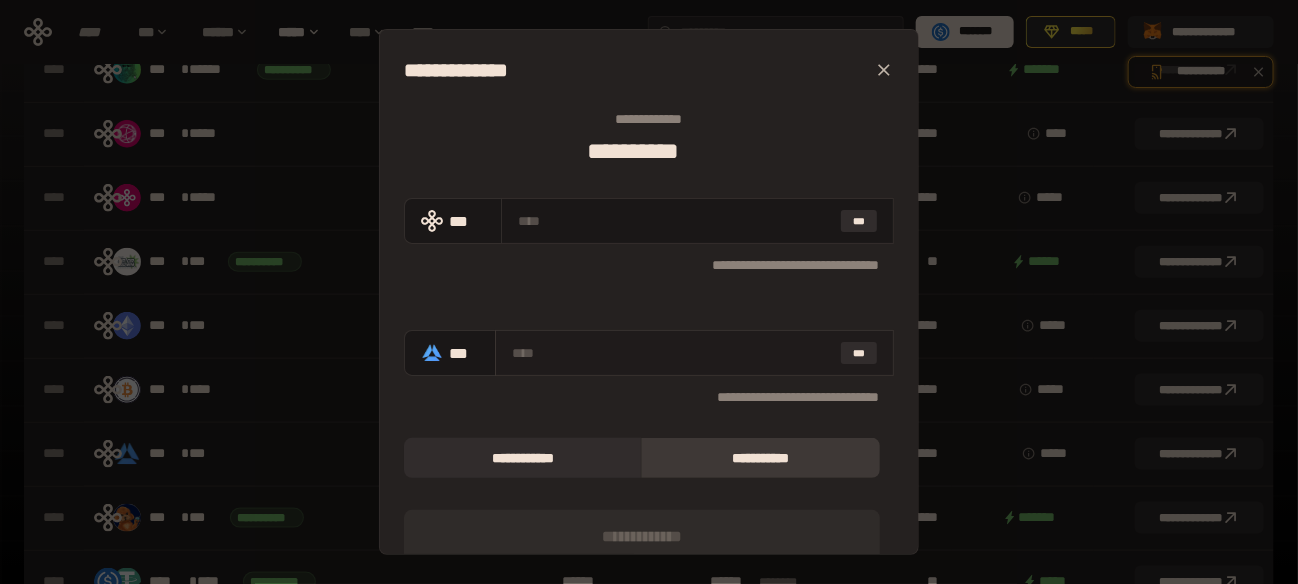 click at bounding box center (672, 353) 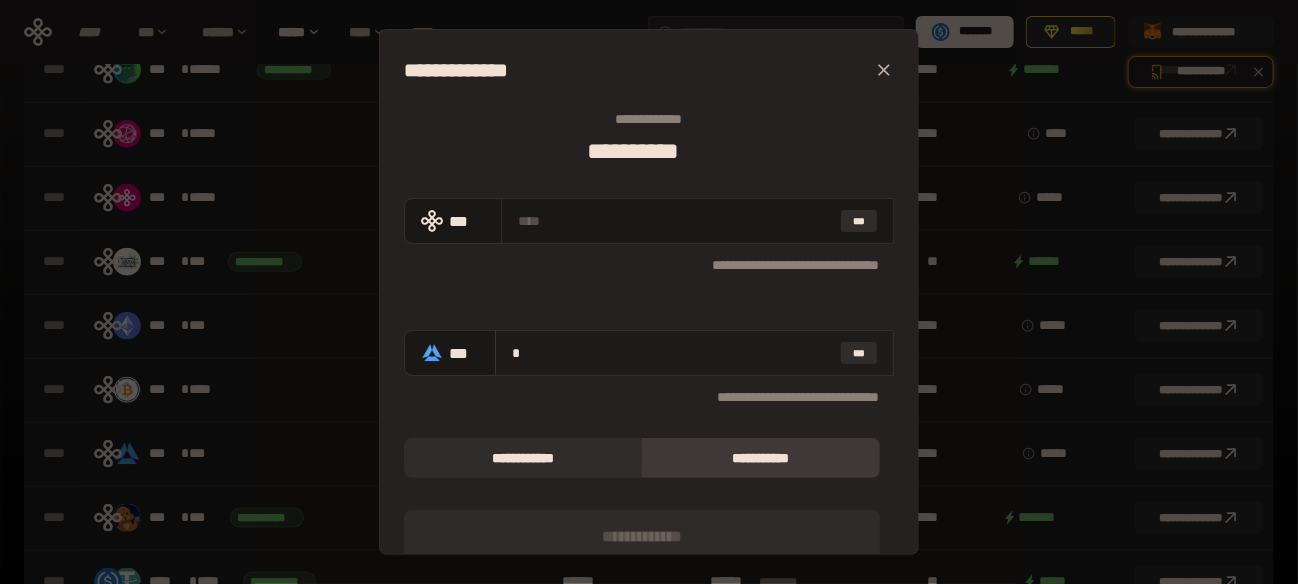 type on "**********" 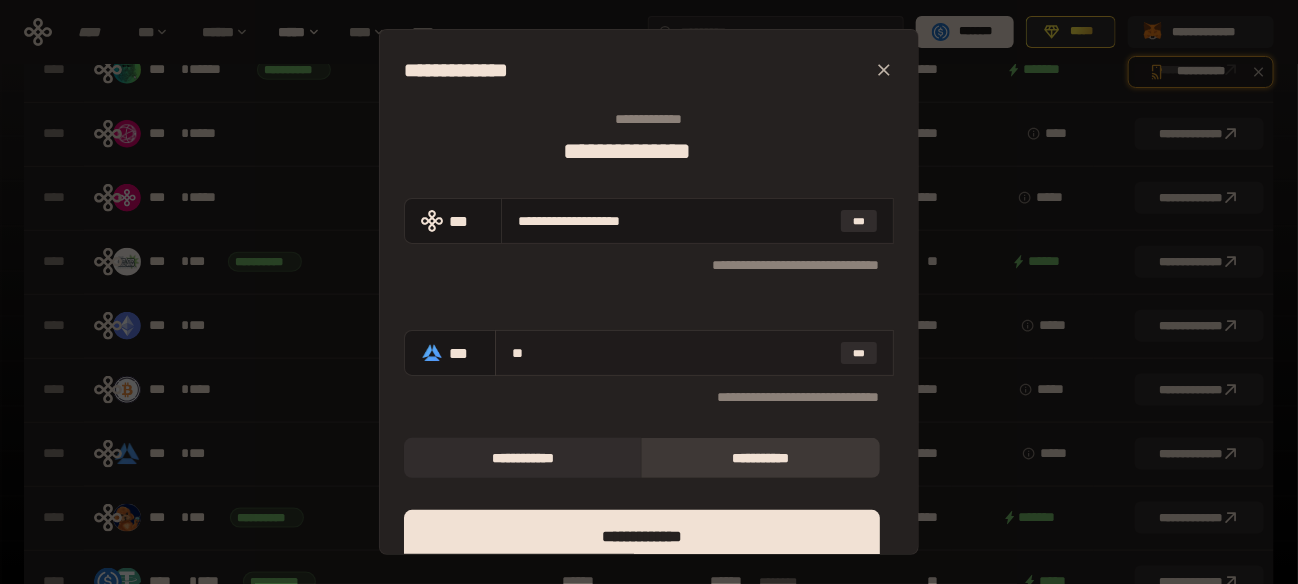 type on "***" 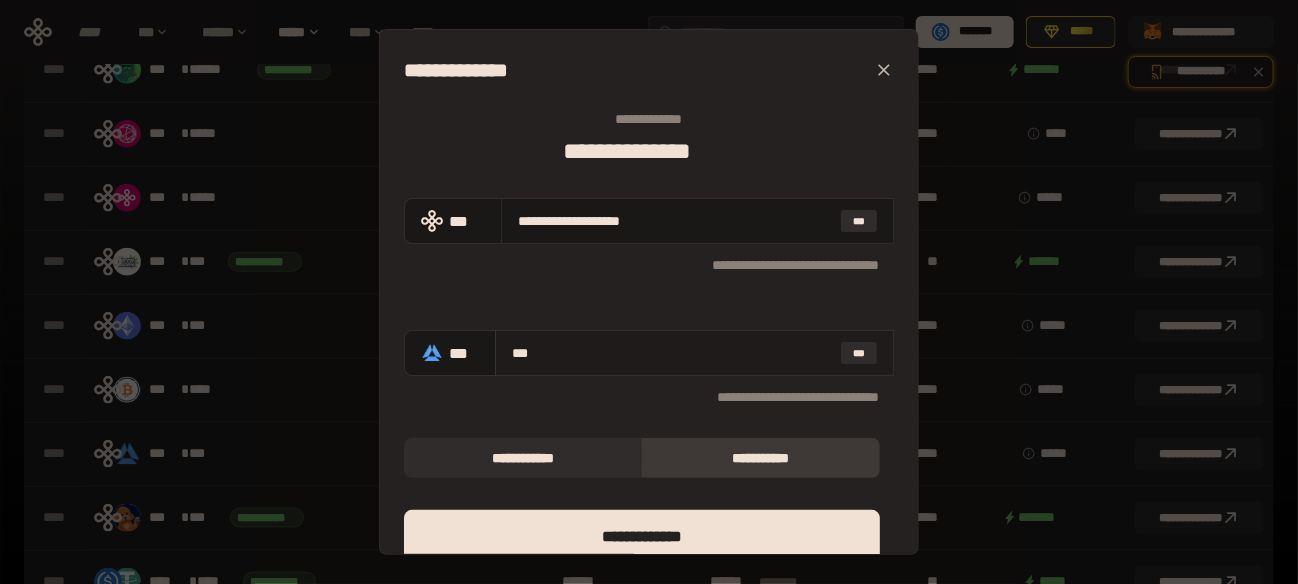 type on "**********" 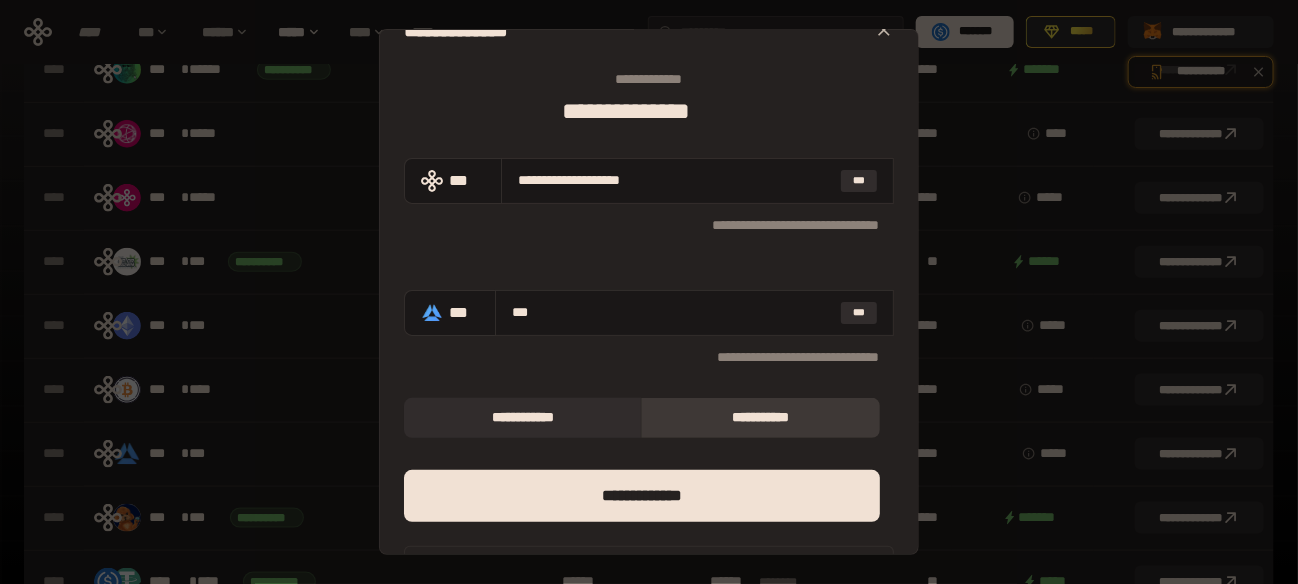 scroll, scrollTop: 98, scrollLeft: 0, axis: vertical 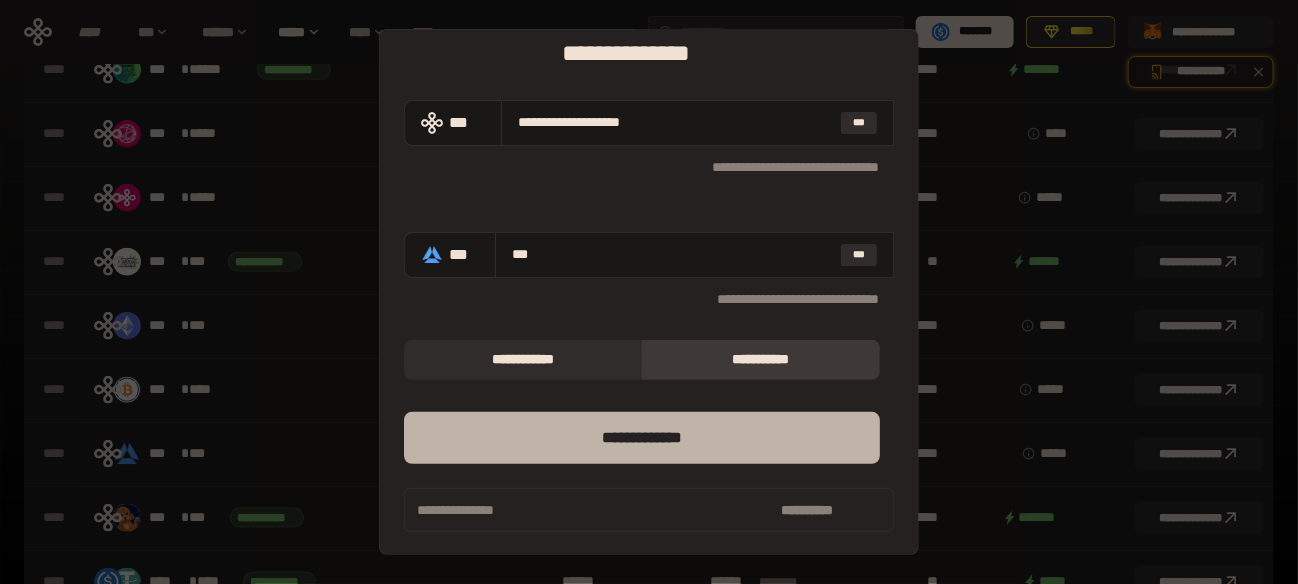 type on "***" 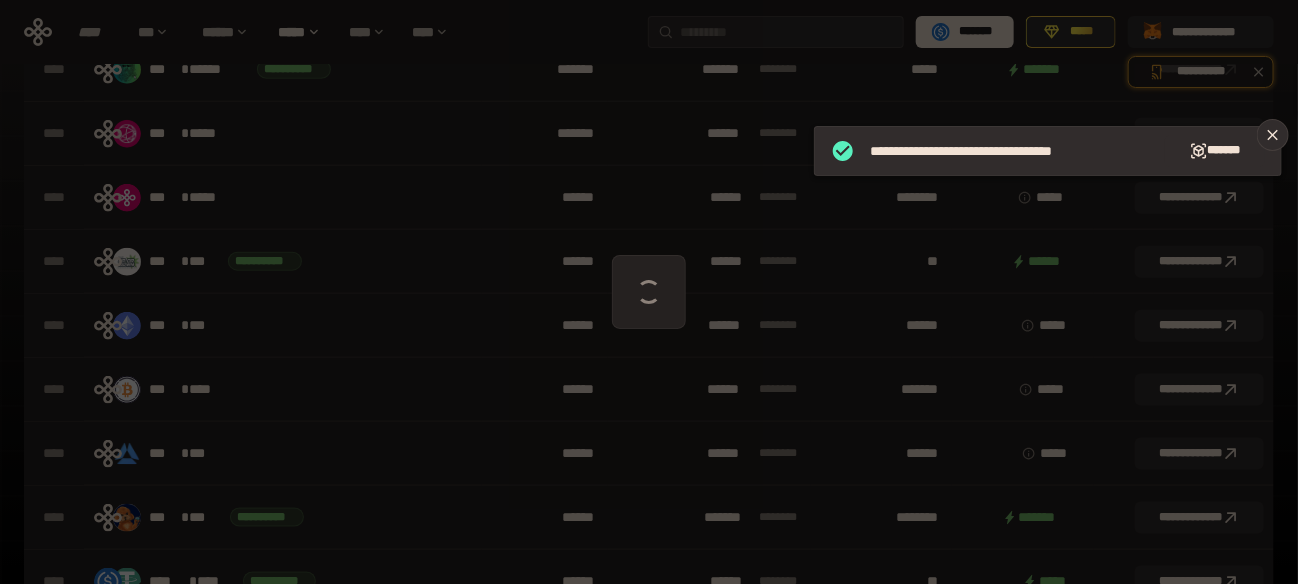 scroll, scrollTop: 699, scrollLeft: 0, axis: vertical 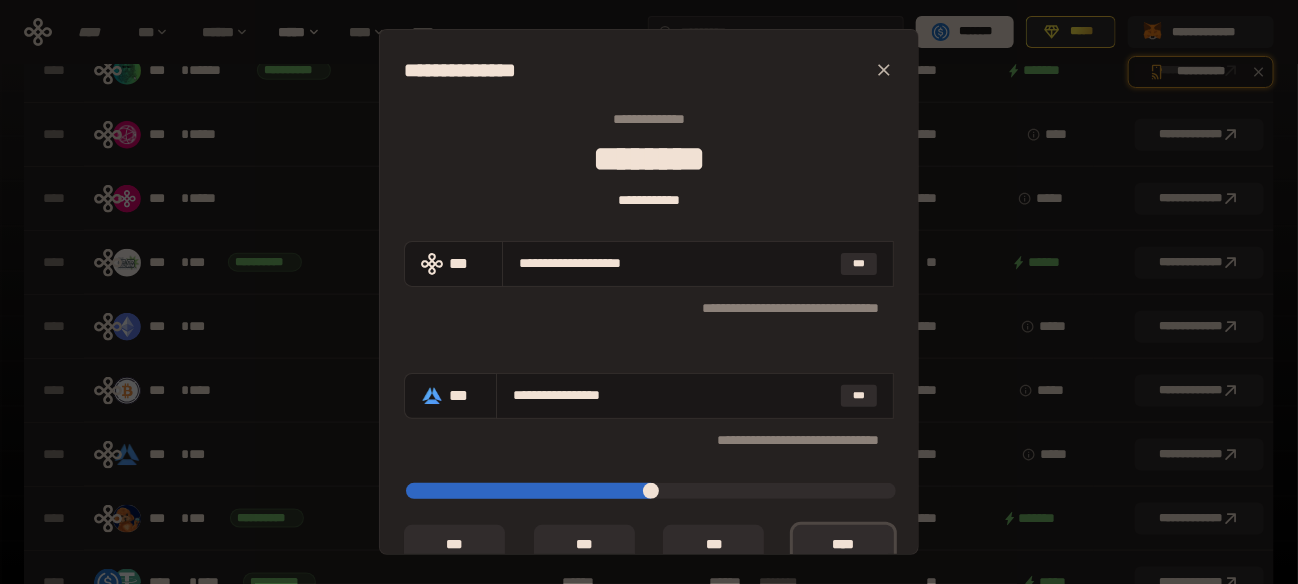click 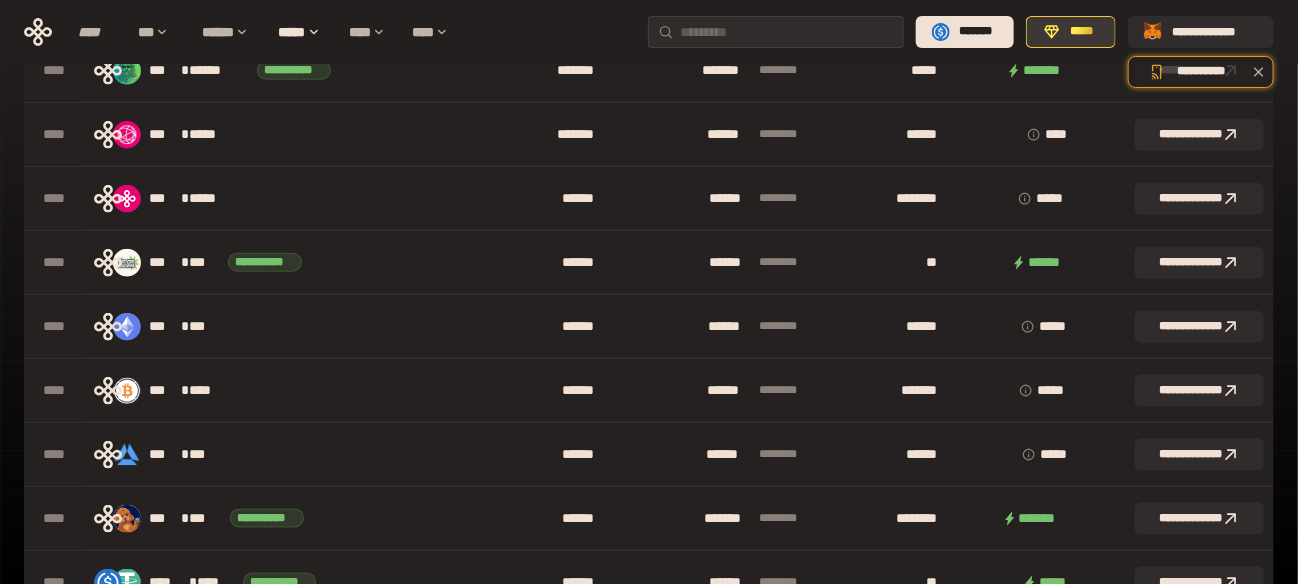 click on "*****" at bounding box center (1082, 32) 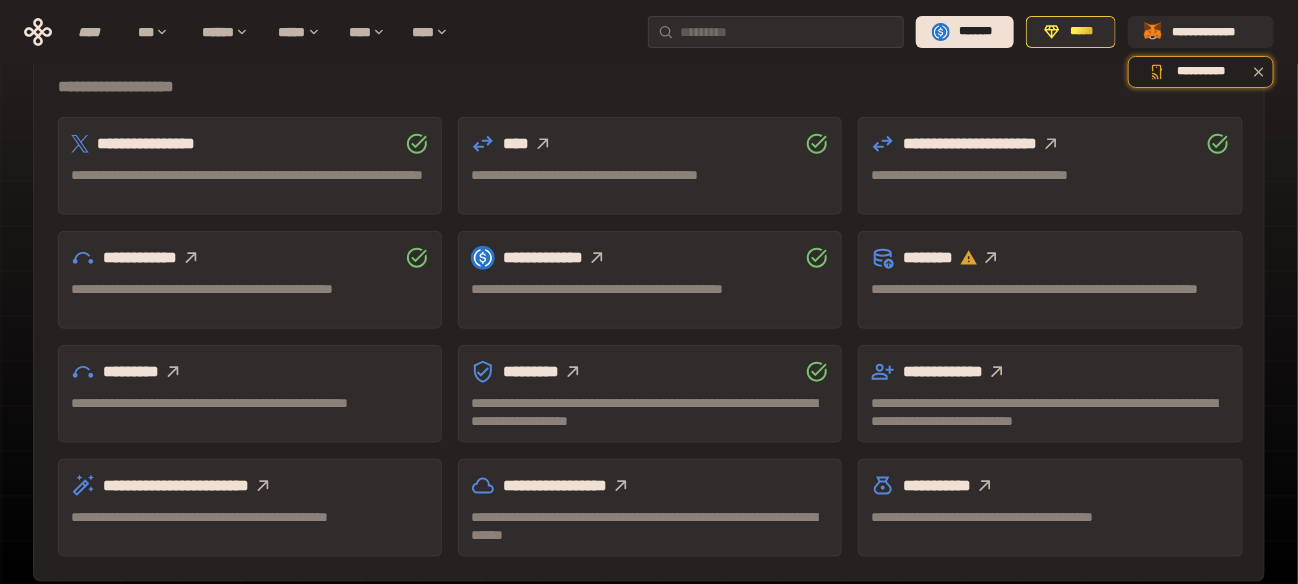 click 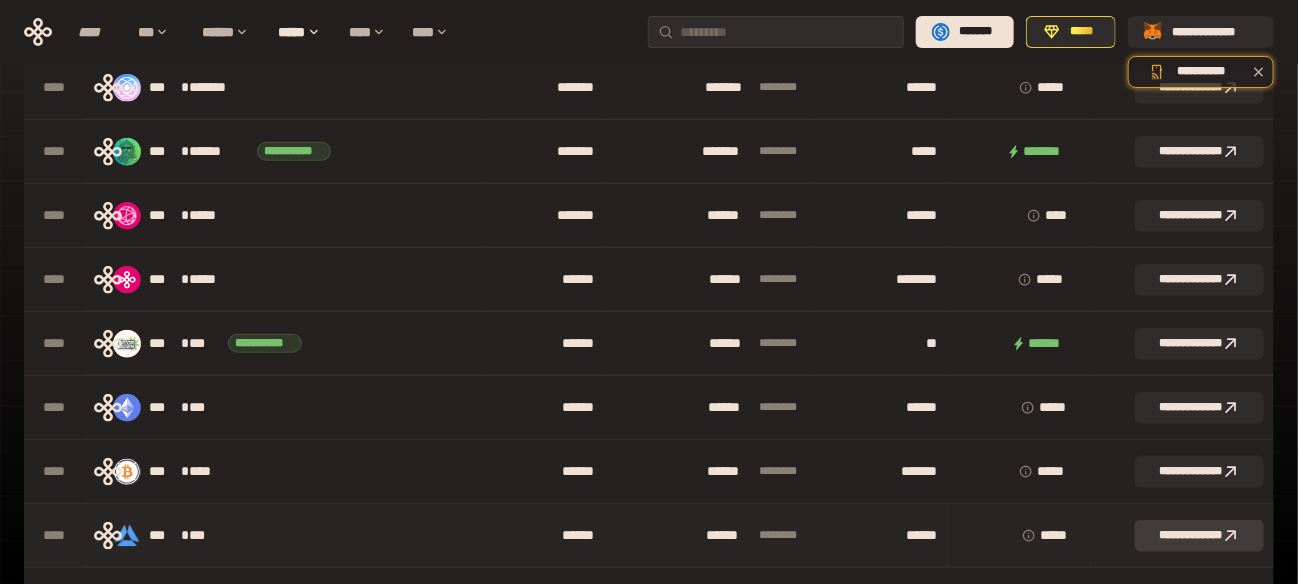 click 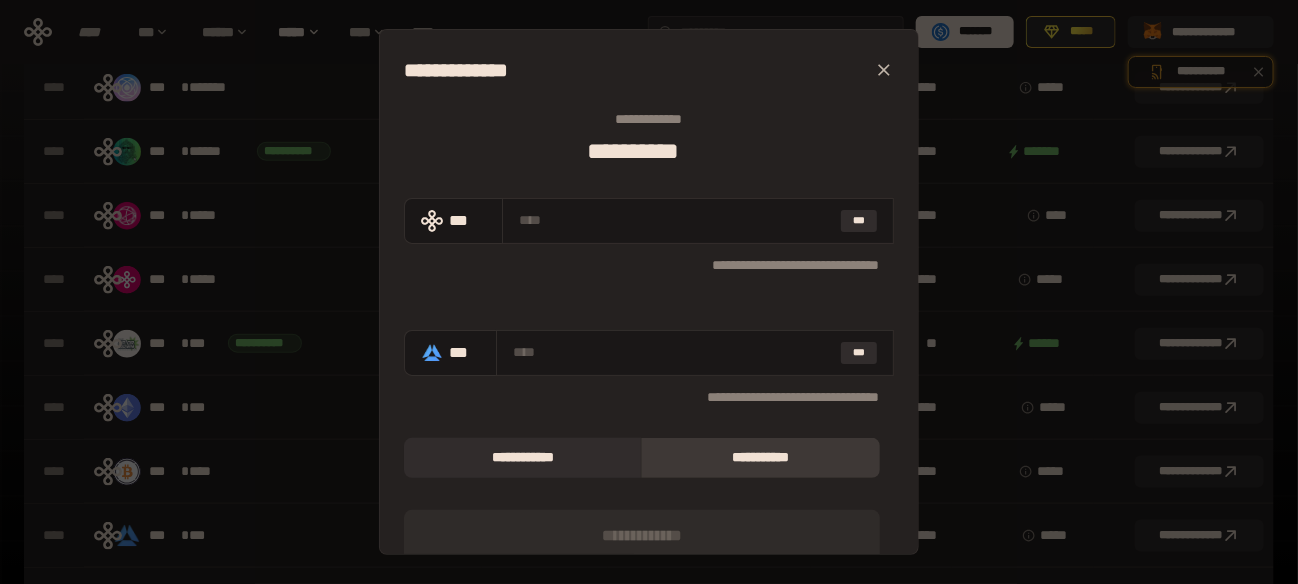scroll, scrollTop: 98, scrollLeft: 0, axis: vertical 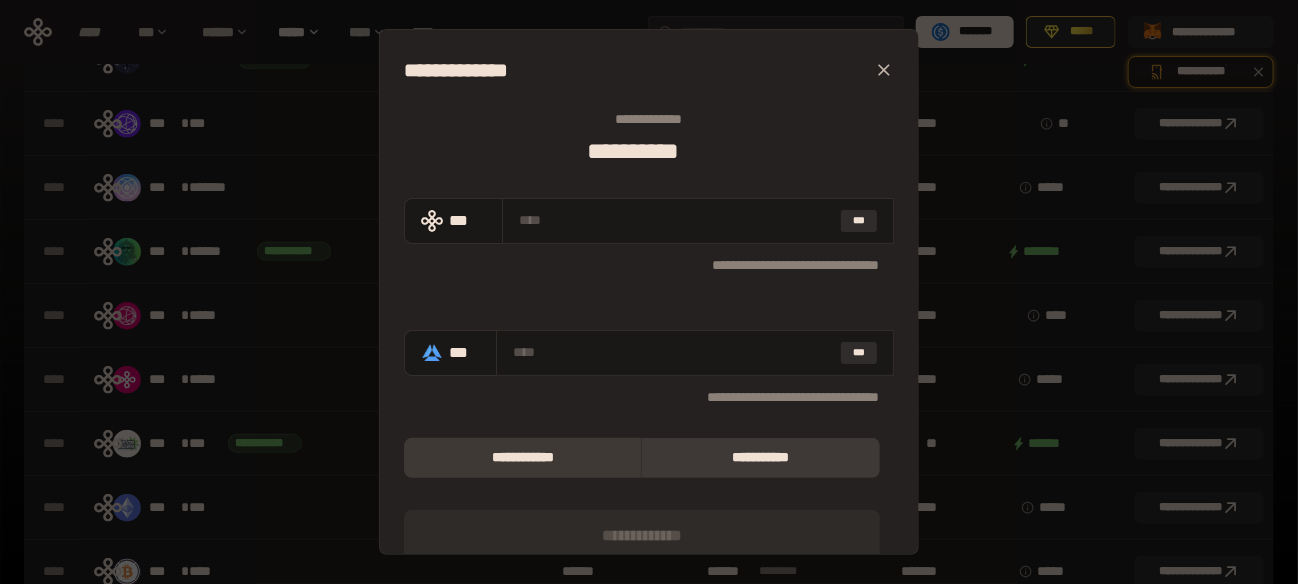 click on "**********" at bounding box center (522, 458) 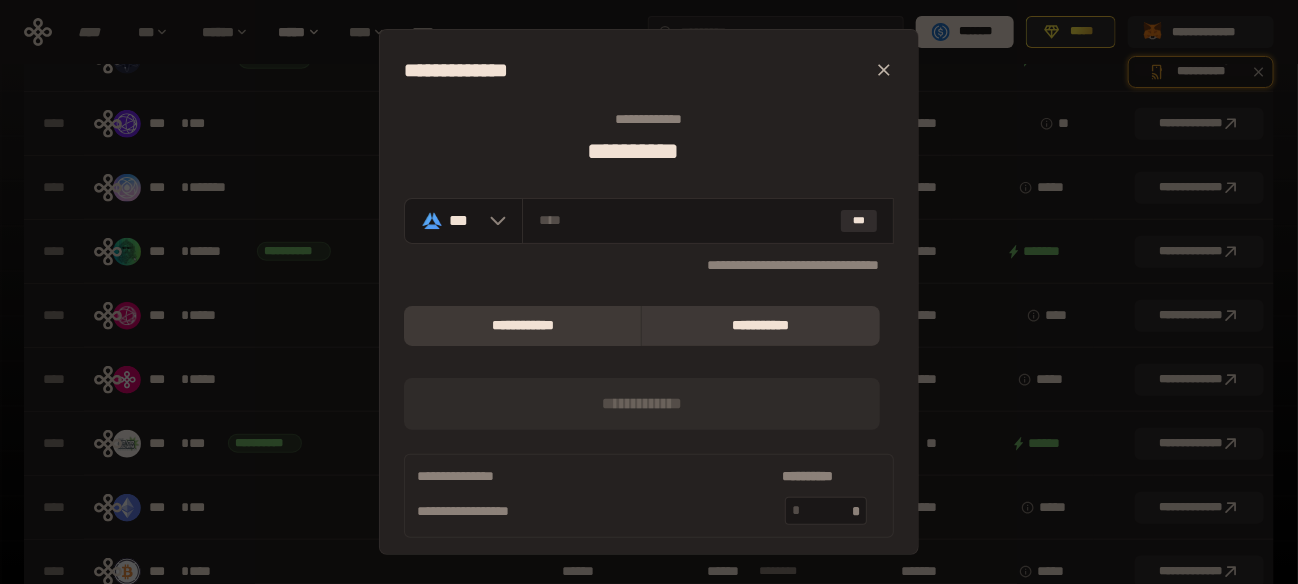 click on "**********" at bounding box center (760, 326) 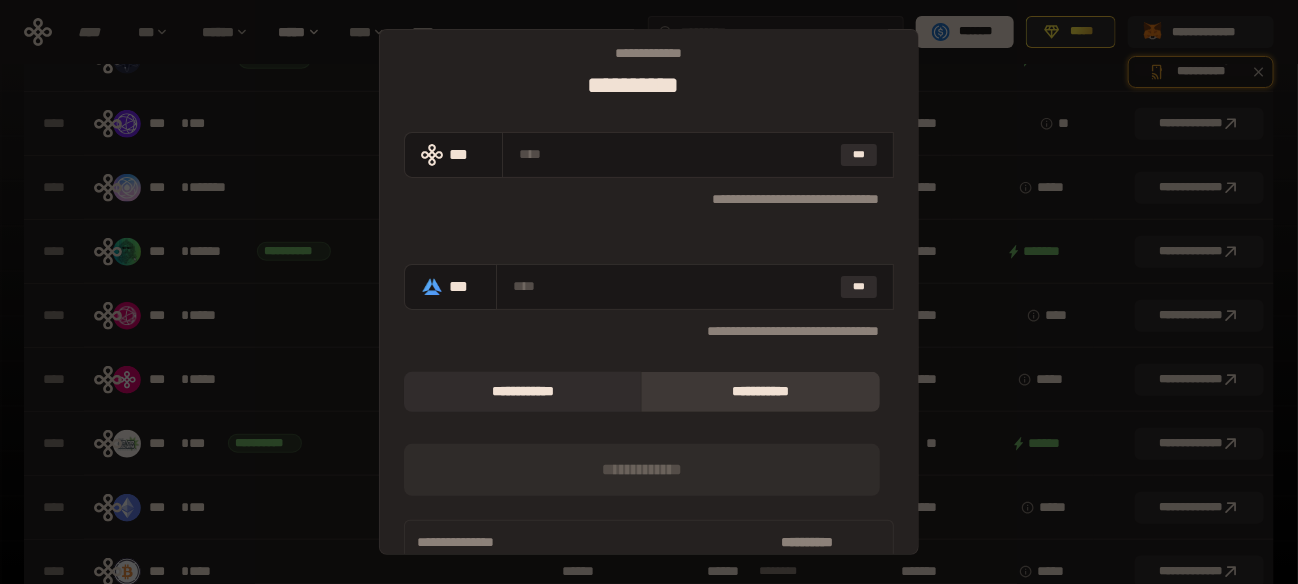 scroll, scrollTop: 98, scrollLeft: 0, axis: vertical 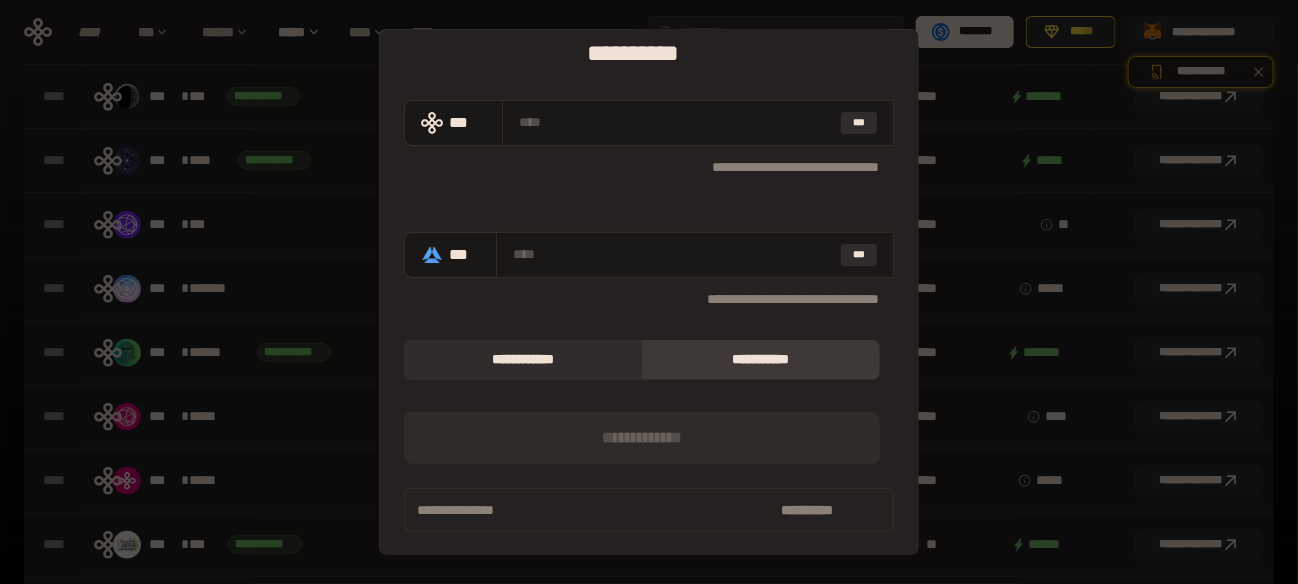 click on "*** [FIRST] [LAST] [STREET] [NUMBER] [CITY], [STATE] [ZIP] *** *** [EMAIL] *** *** [PHONE] [CREDIT_CARD] [PASSPORT] [DRIVER_LICENSE] [BIRTH_DATE] [AGE] [PERSONAL_GEO]" at bounding box center [649, 292] 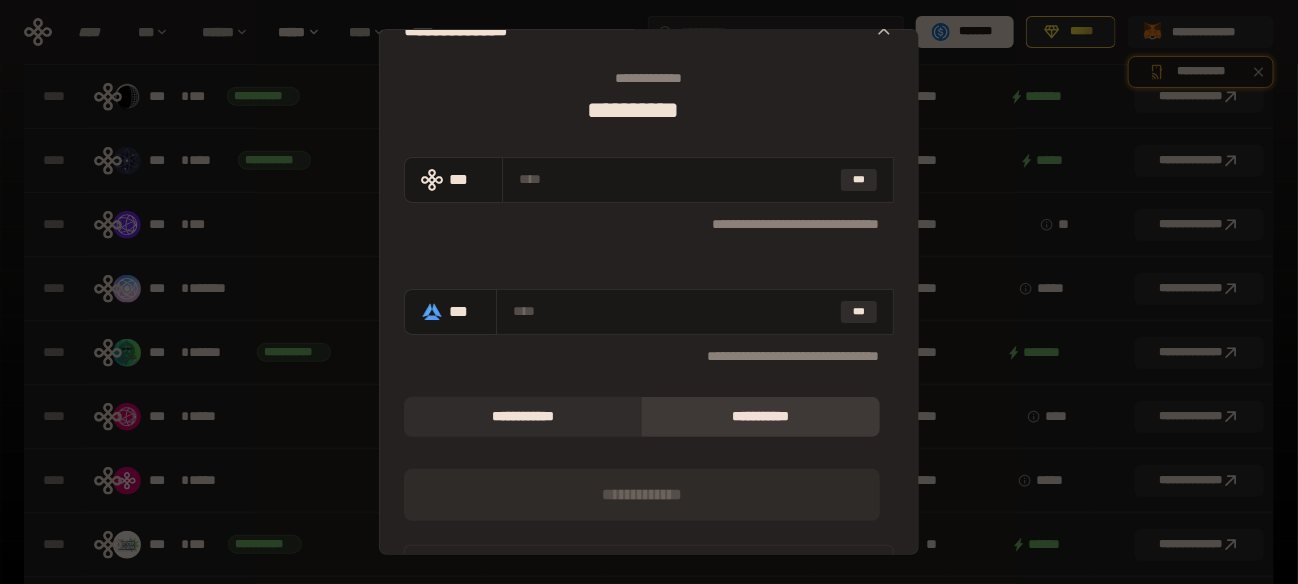 scroll, scrollTop: 0, scrollLeft: 0, axis: both 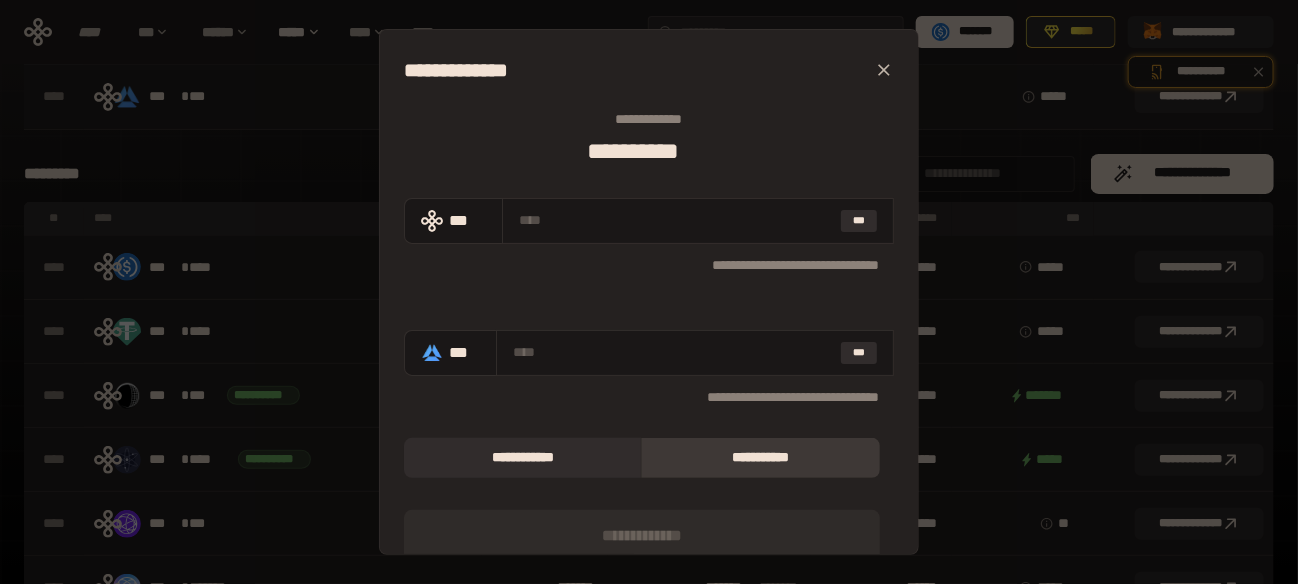 click 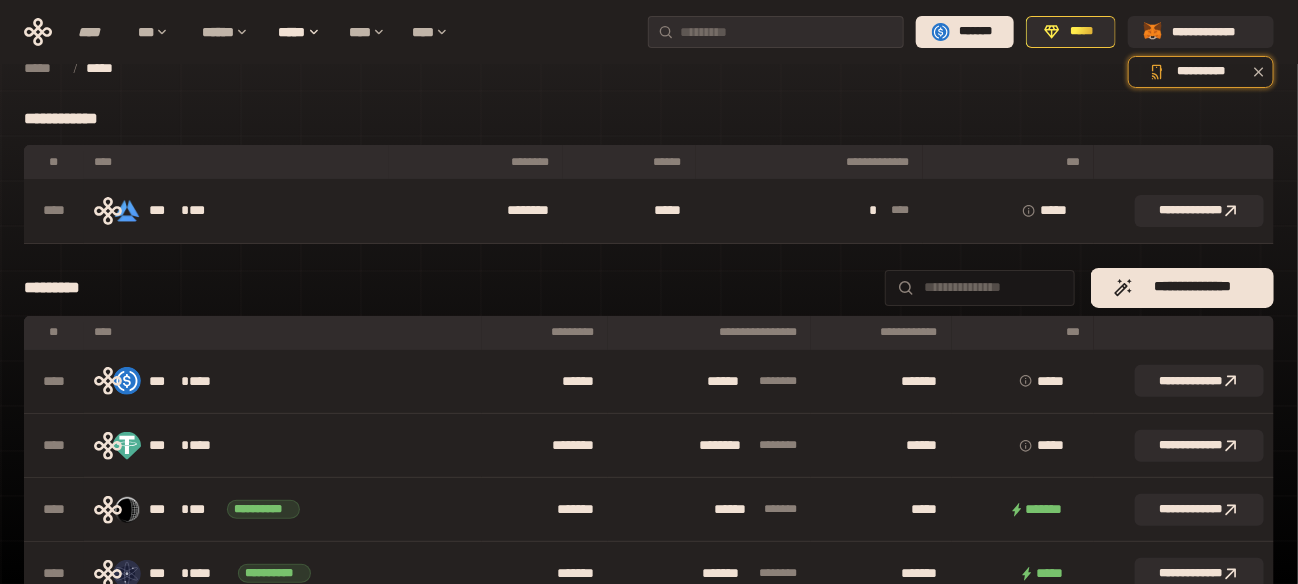 scroll, scrollTop: 0, scrollLeft: 0, axis: both 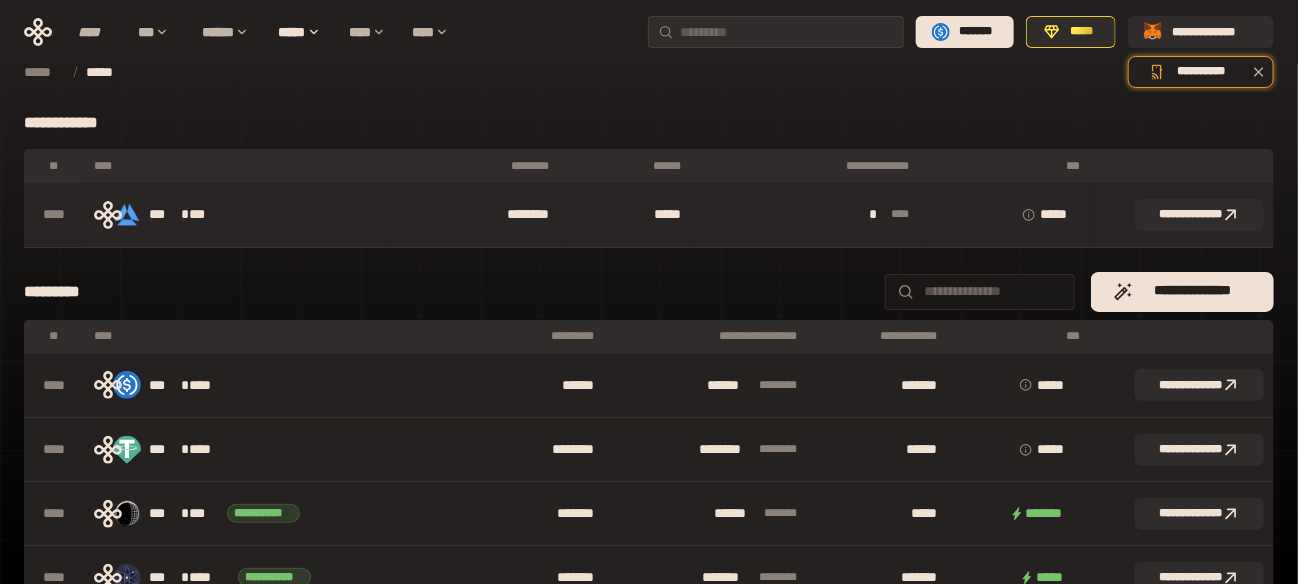 click on "* * * **" at bounding box center (810, 214) 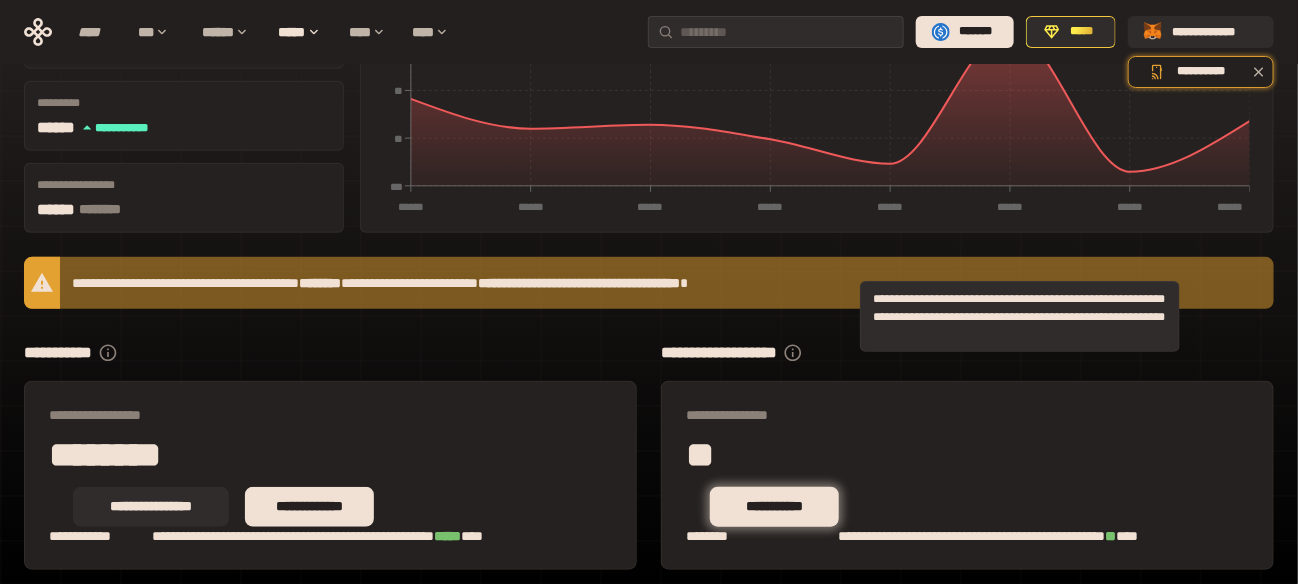scroll, scrollTop: 308, scrollLeft: 0, axis: vertical 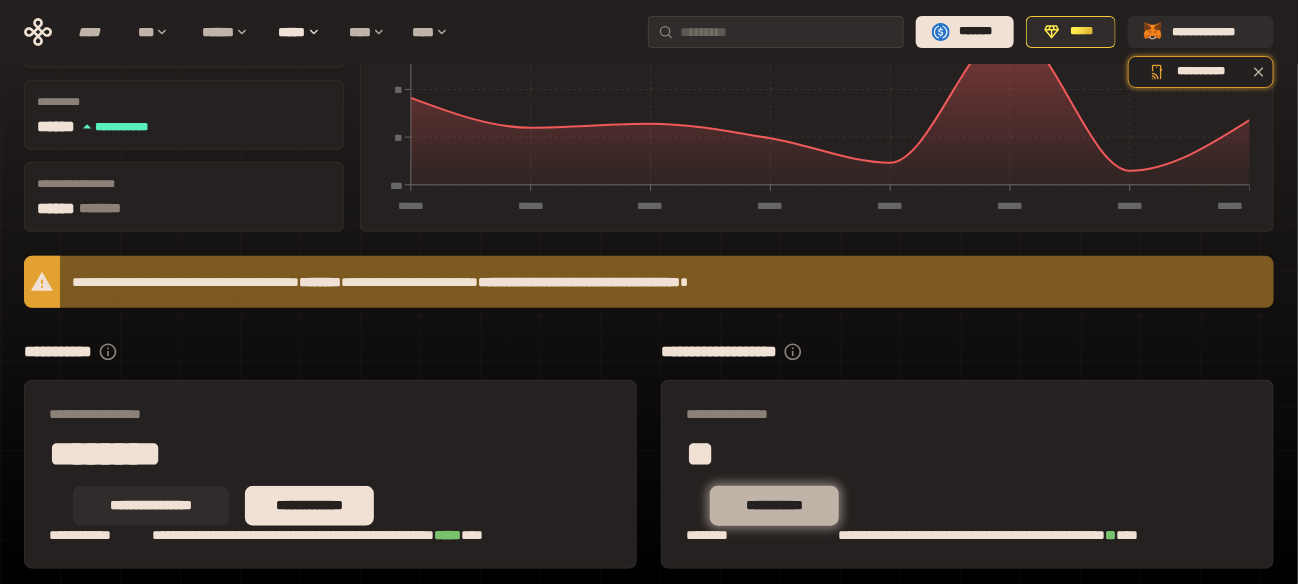 click on "**********" at bounding box center [774, 506] 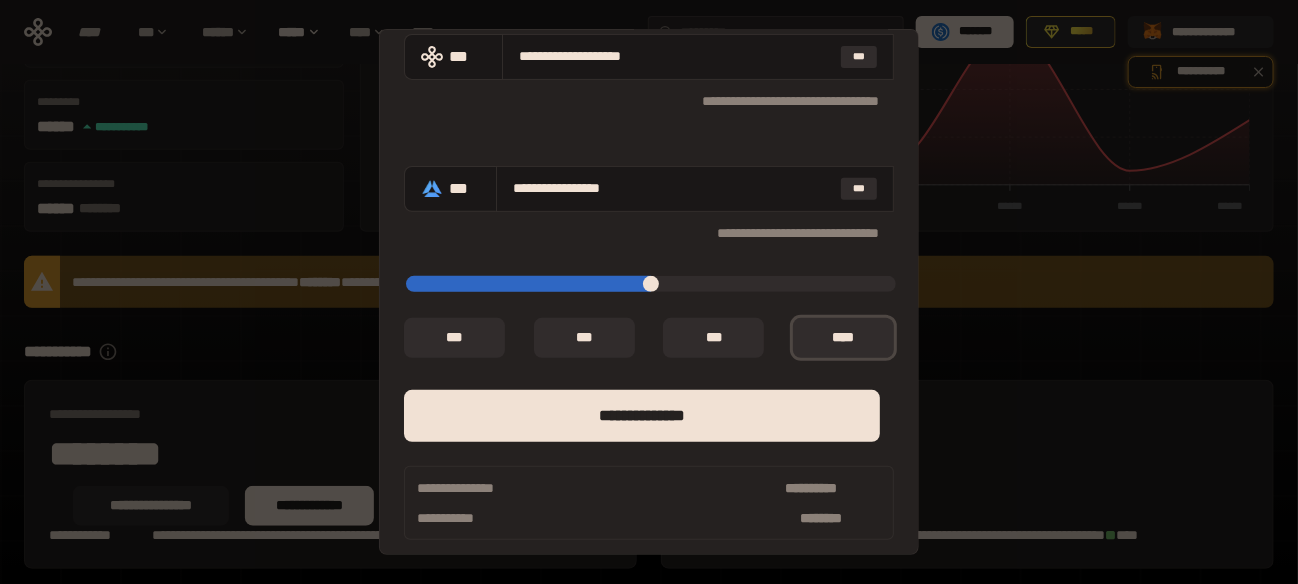scroll, scrollTop: 215, scrollLeft: 0, axis: vertical 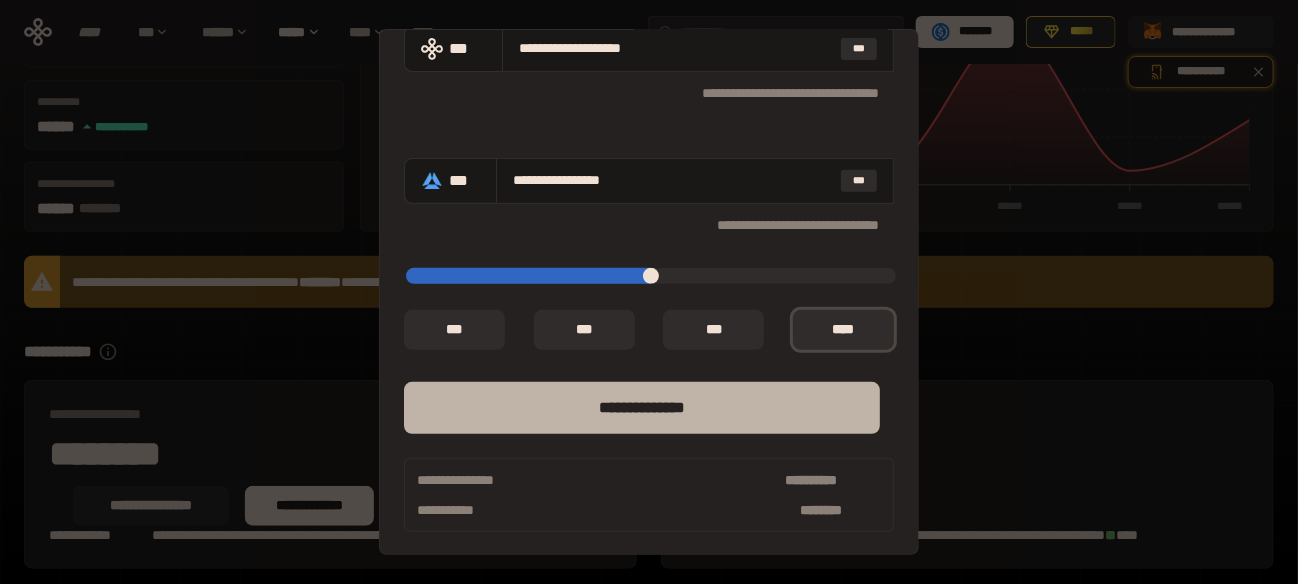 click on "**** *********" at bounding box center [642, 408] 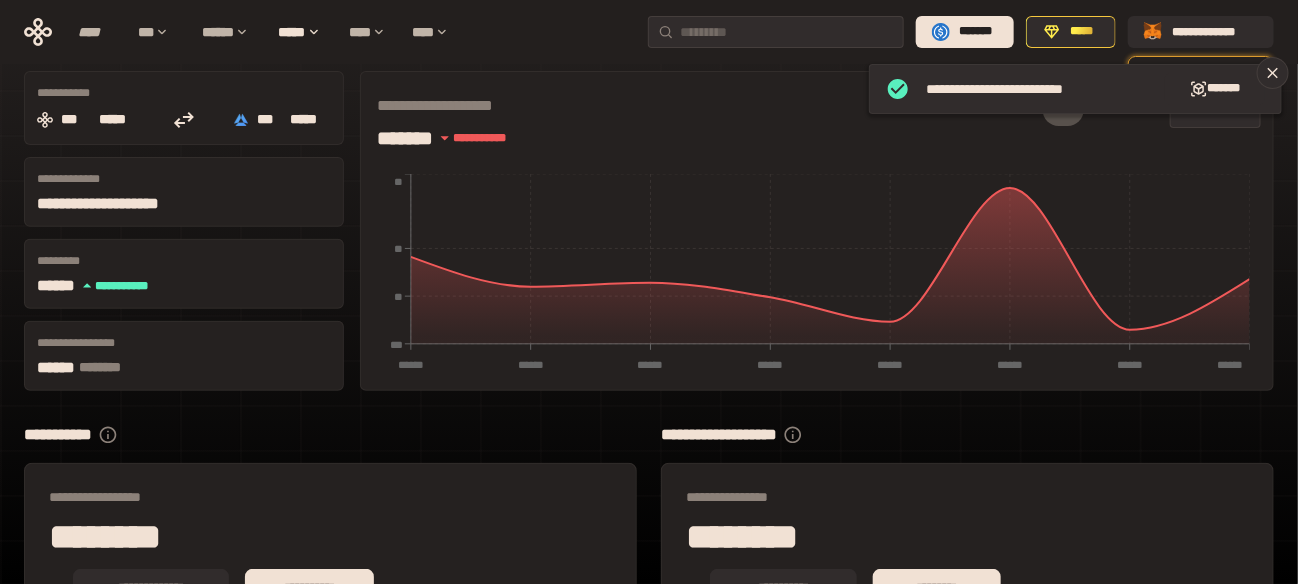 scroll, scrollTop: 32, scrollLeft: 0, axis: vertical 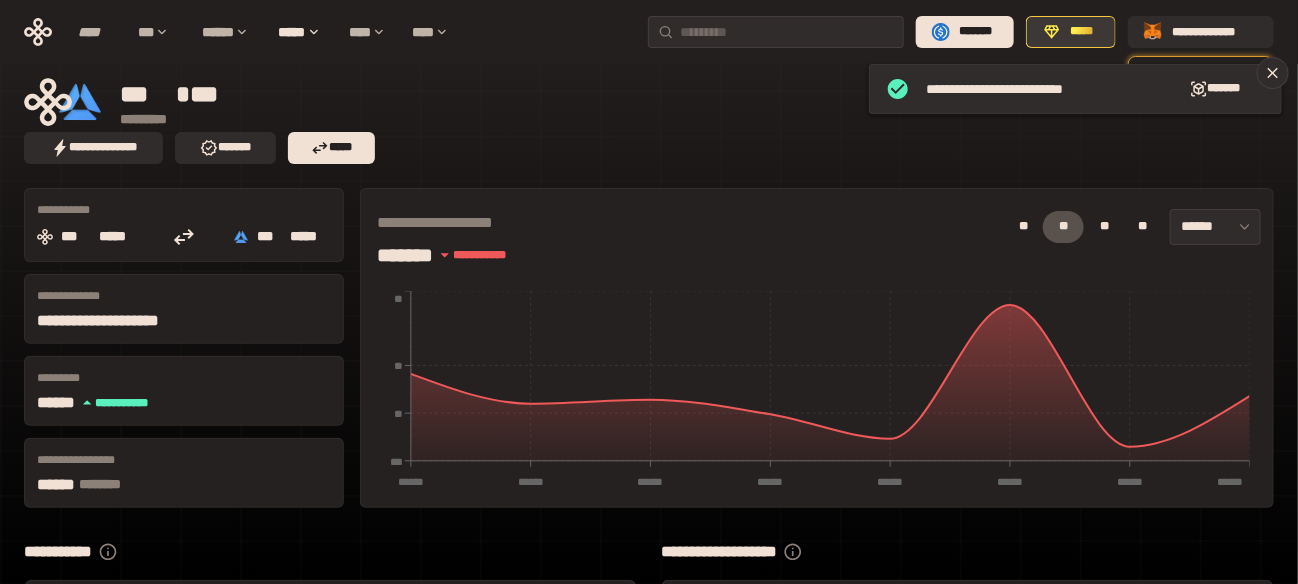click on "*****" at bounding box center [1082, 32] 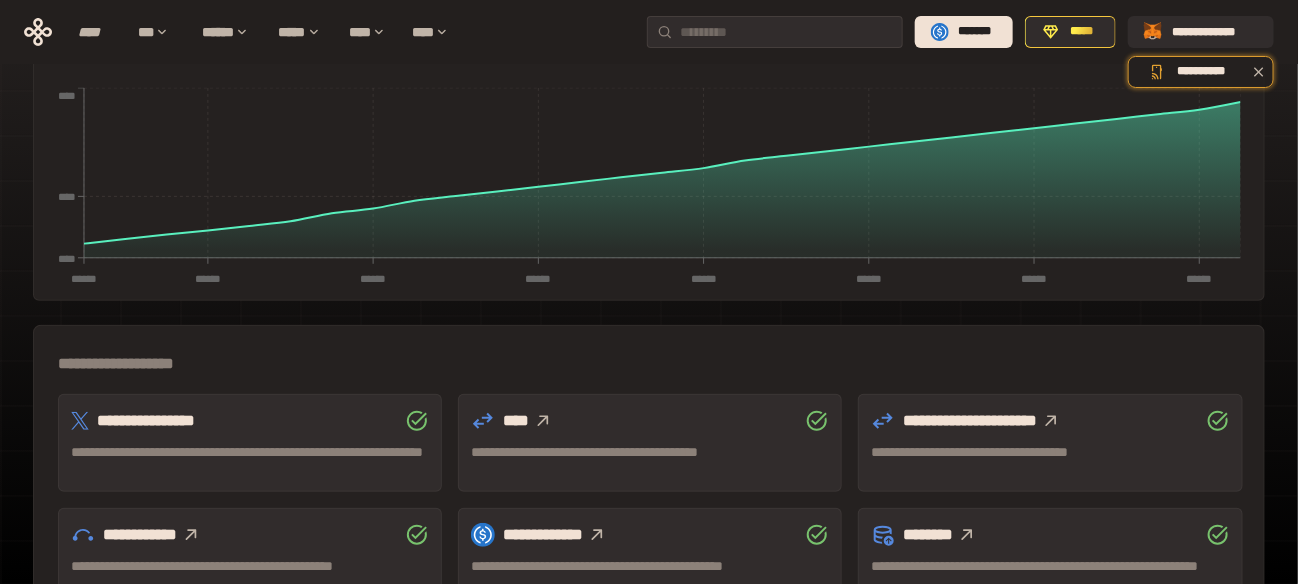 scroll, scrollTop: 317, scrollLeft: 0, axis: vertical 